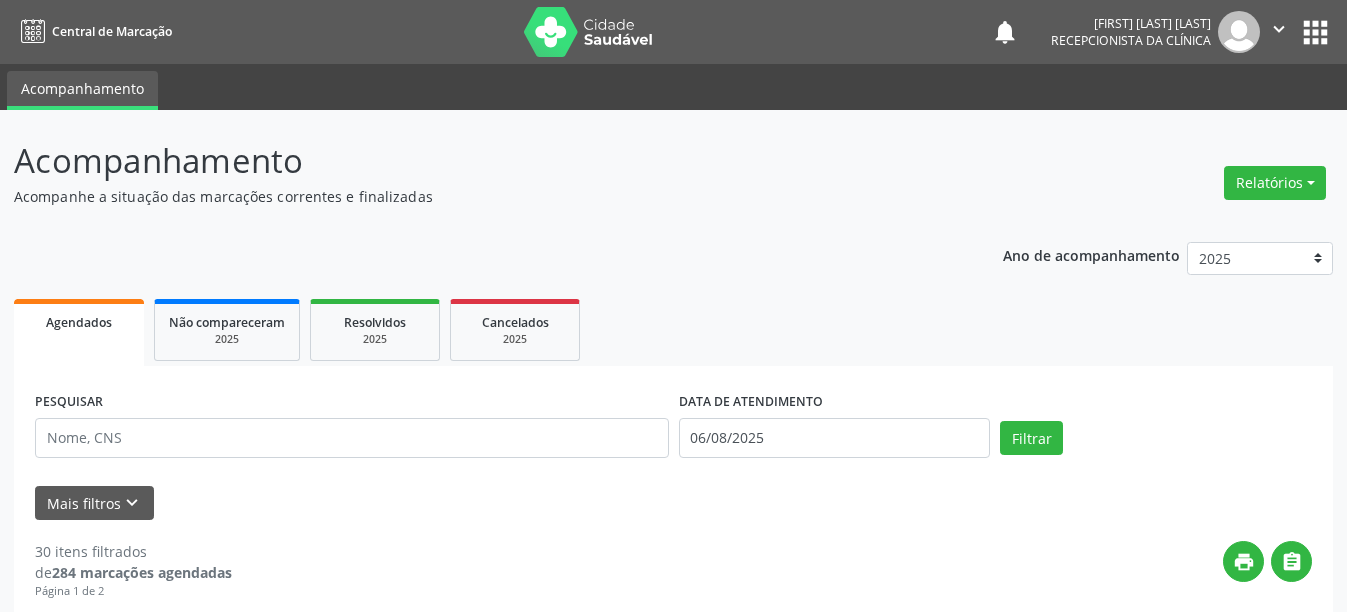 scroll, scrollTop: 100, scrollLeft: 0, axis: vertical 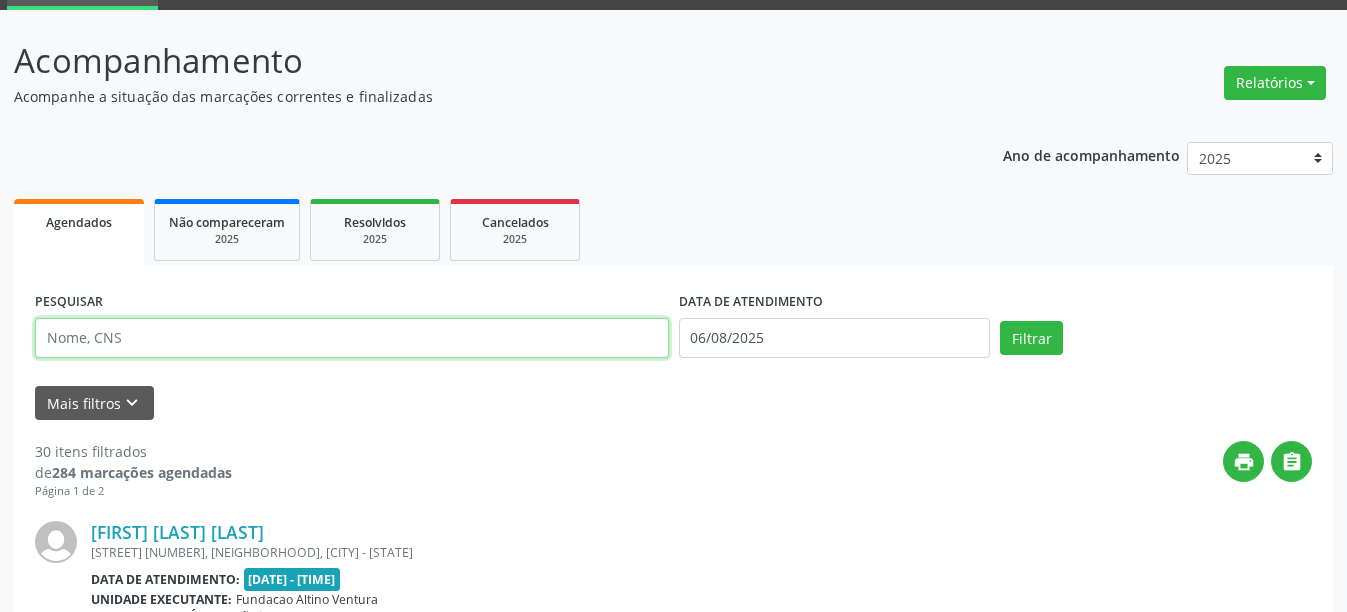 click at bounding box center (352, 338) 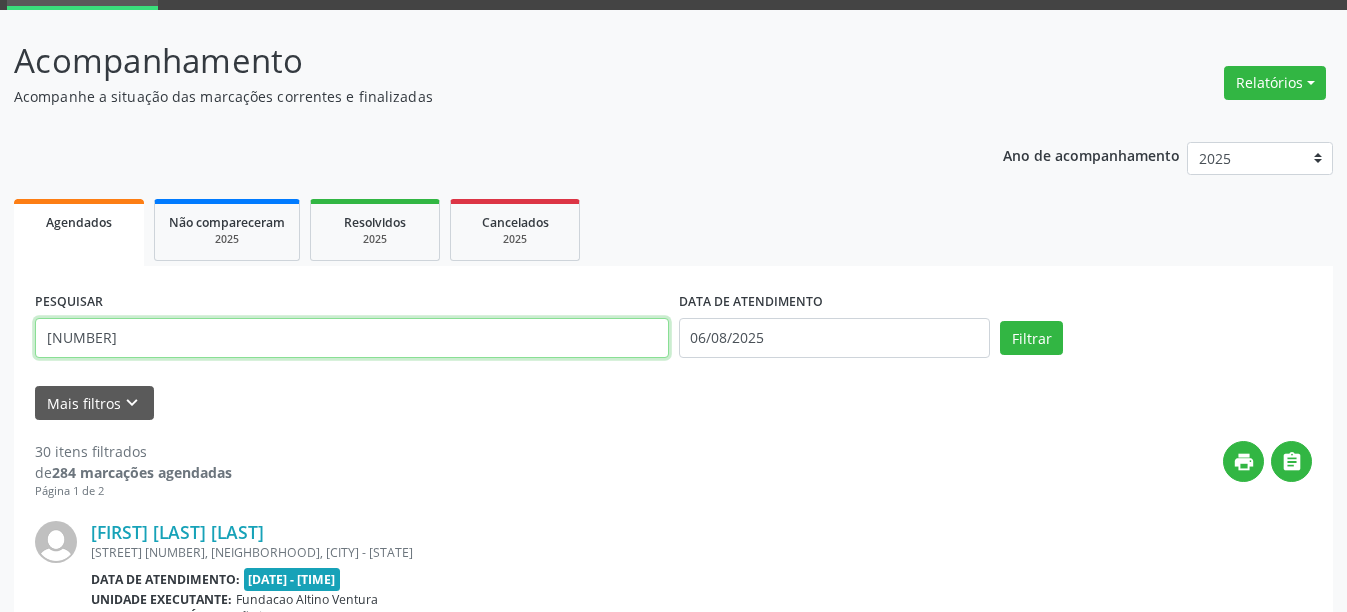 type on "[NUMBER]" 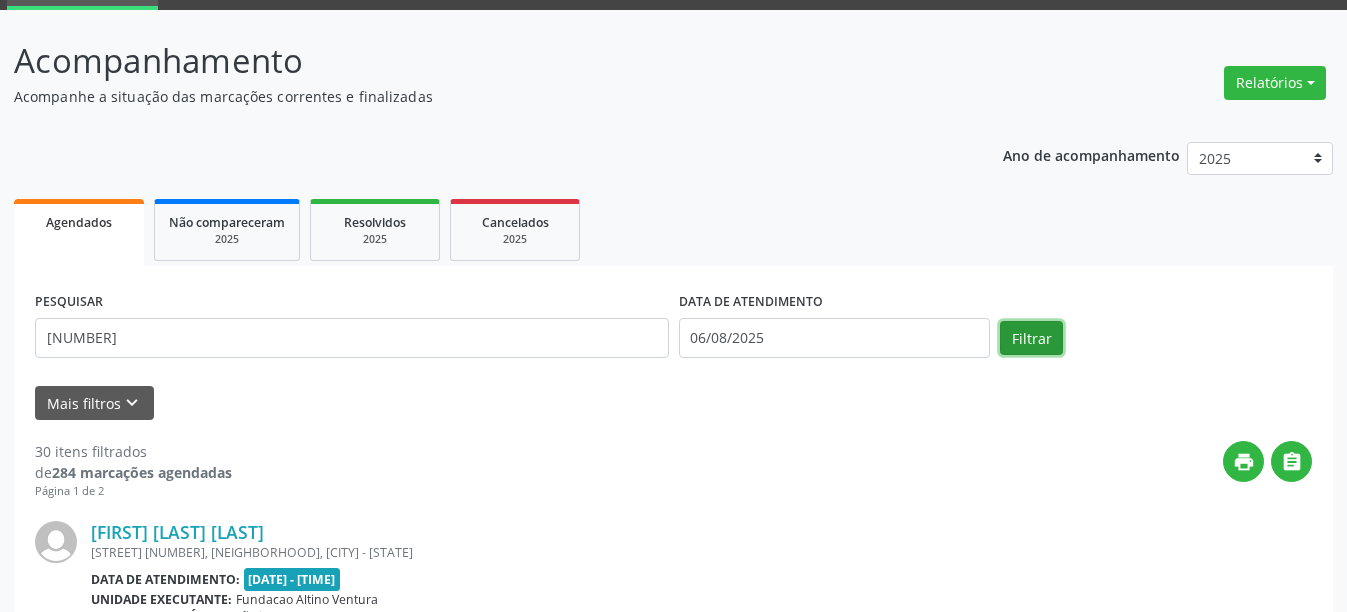 click on "Filtrar" at bounding box center (1031, 338) 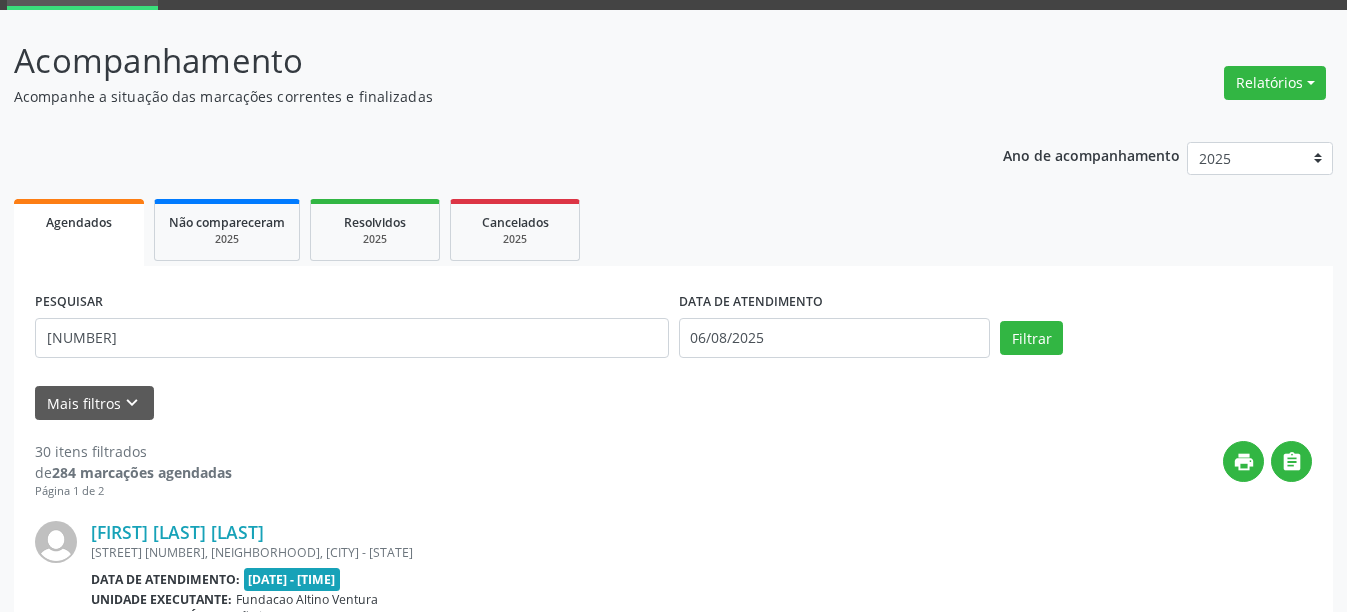 click on "PESQUISAR
[NUMBER]
DATA DE ATENDIMENTO
[DATE]
Filtrar" at bounding box center (673, 329) 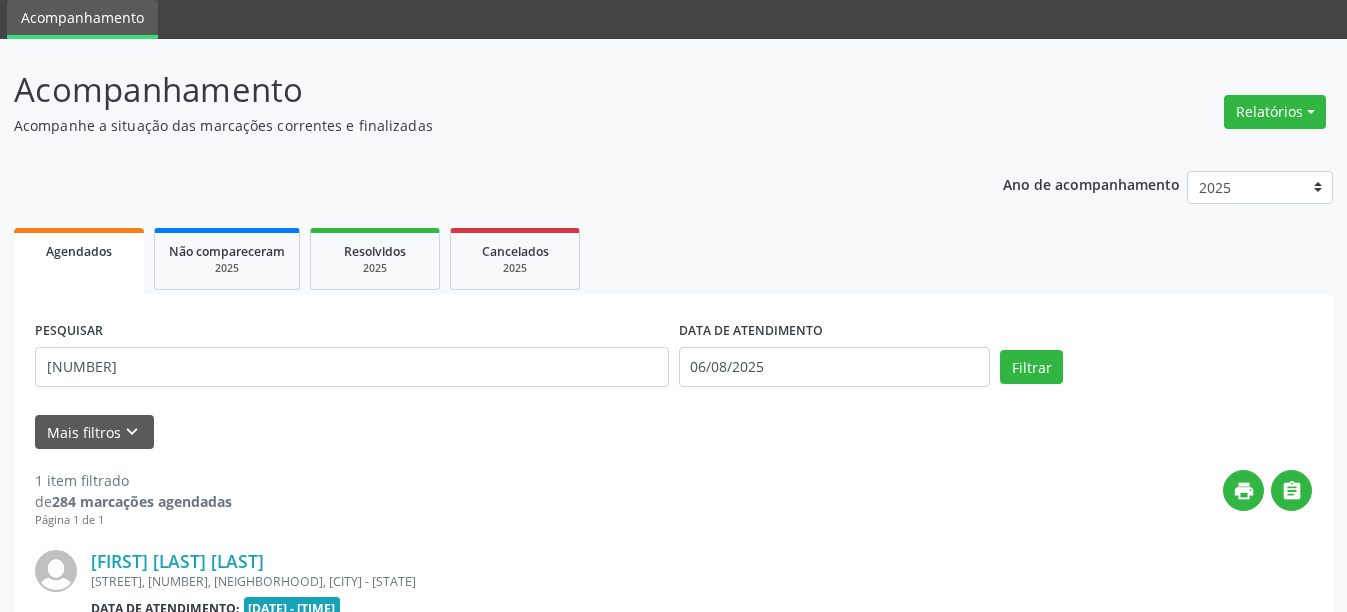 scroll, scrollTop: 100, scrollLeft: 0, axis: vertical 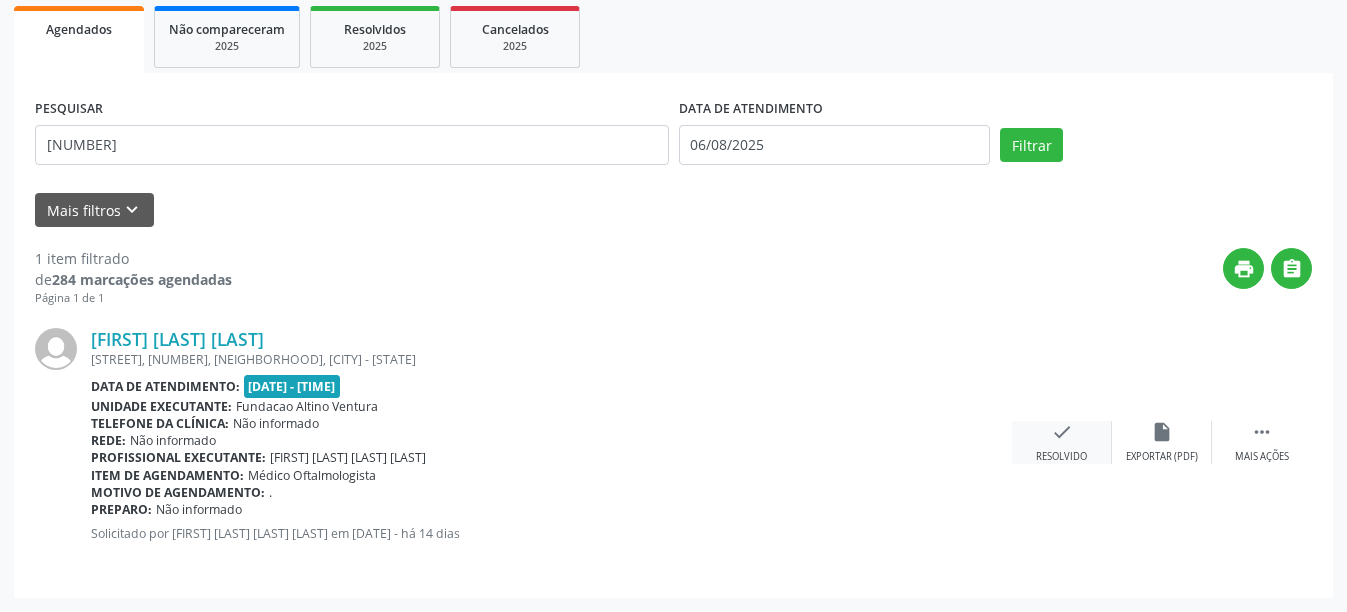 click on "check" at bounding box center [1062, 432] 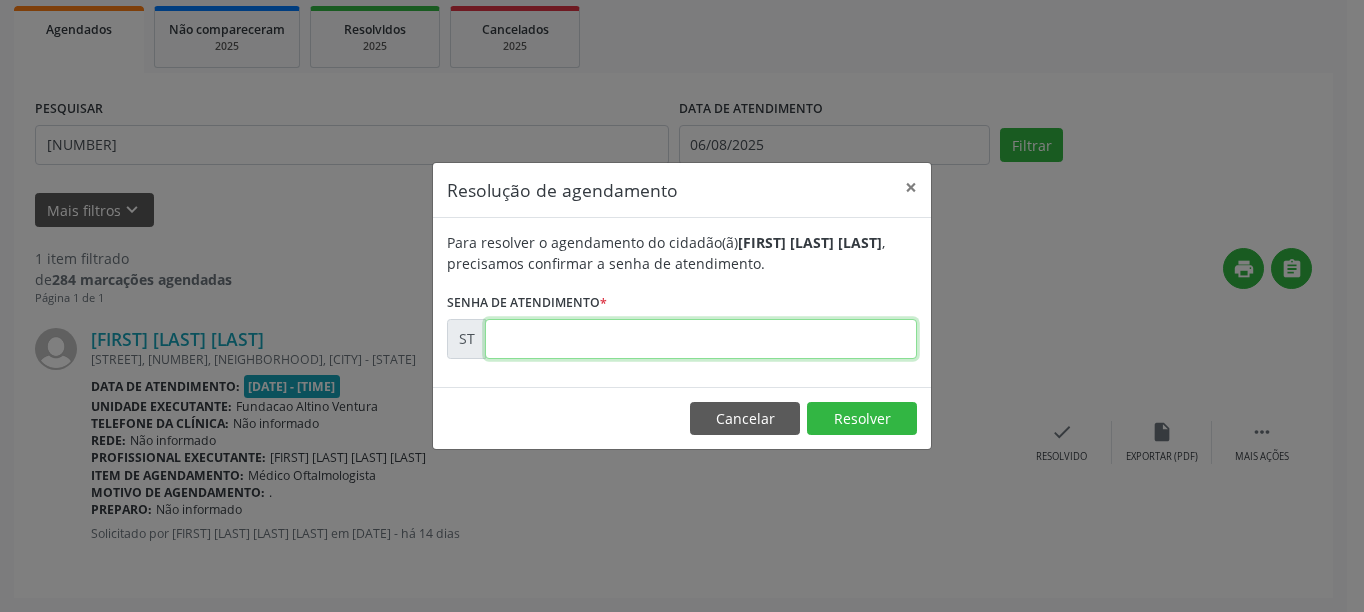 click at bounding box center [701, 339] 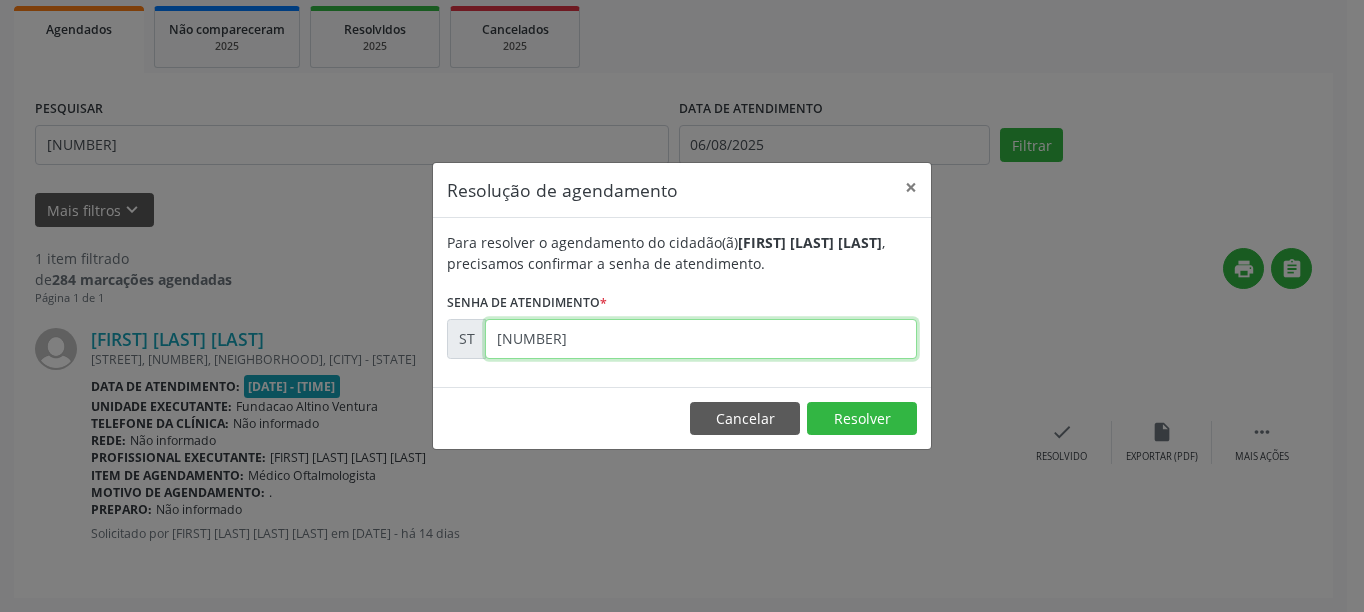 type on "[NUMBER]" 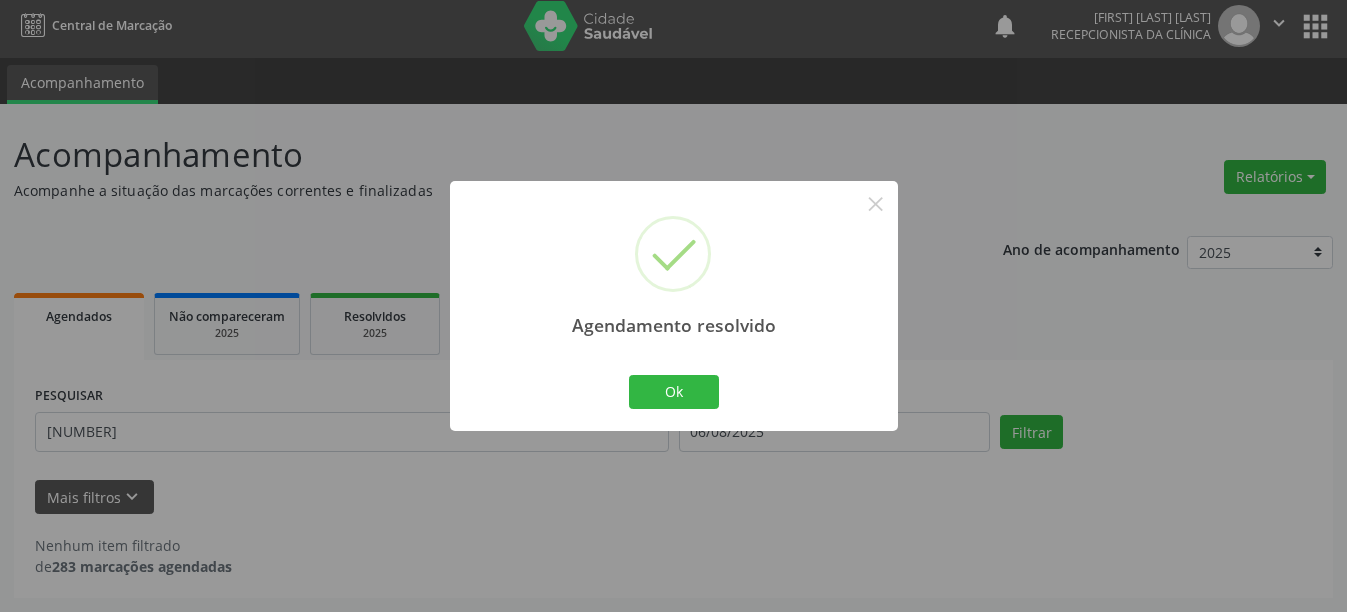 scroll, scrollTop: 6, scrollLeft: 0, axis: vertical 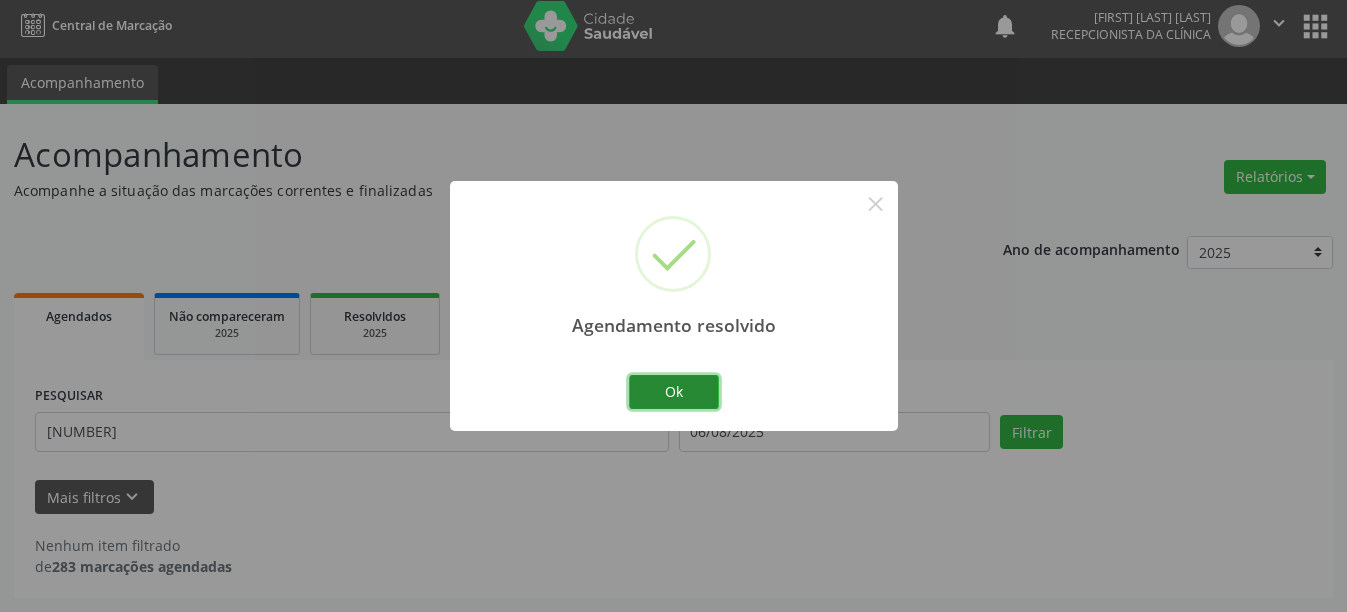click on "Ok" at bounding box center [674, 392] 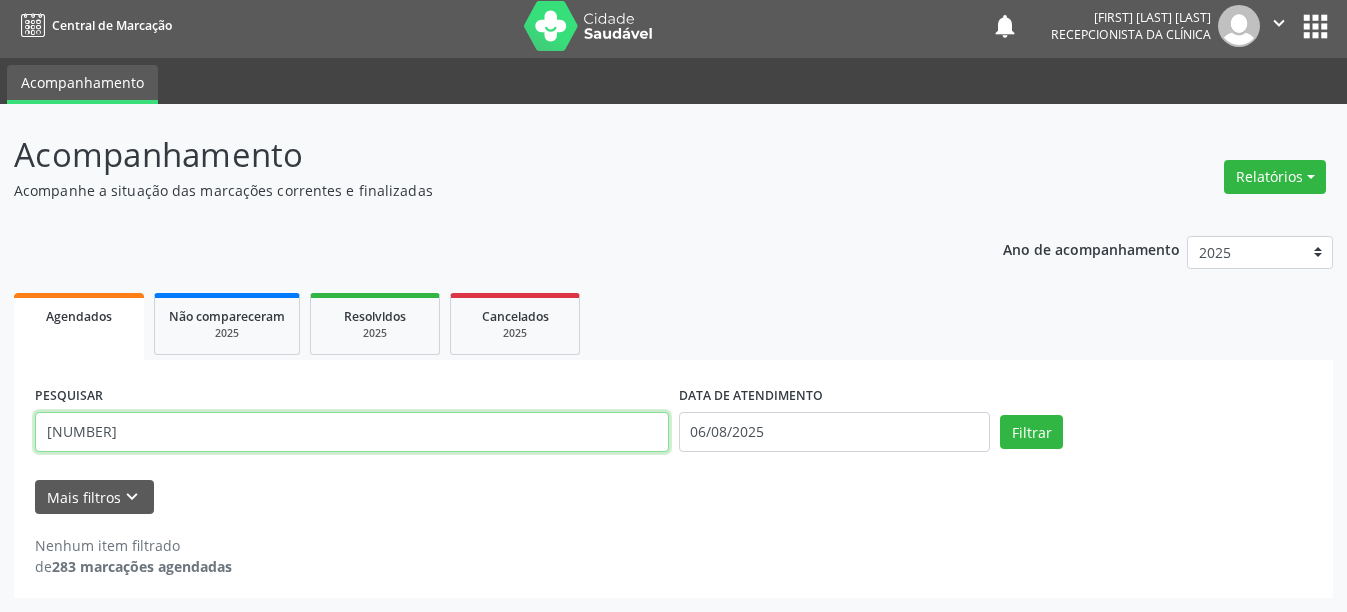 click on "[NUMBER]" at bounding box center (352, 432) 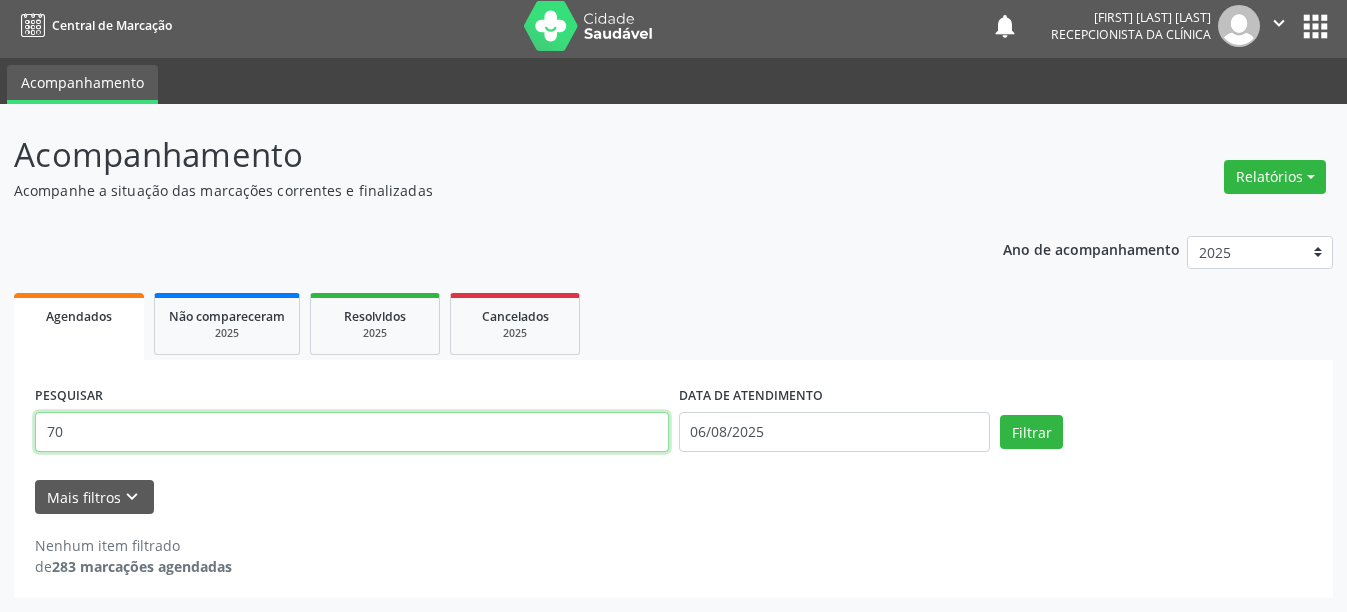 type on "7" 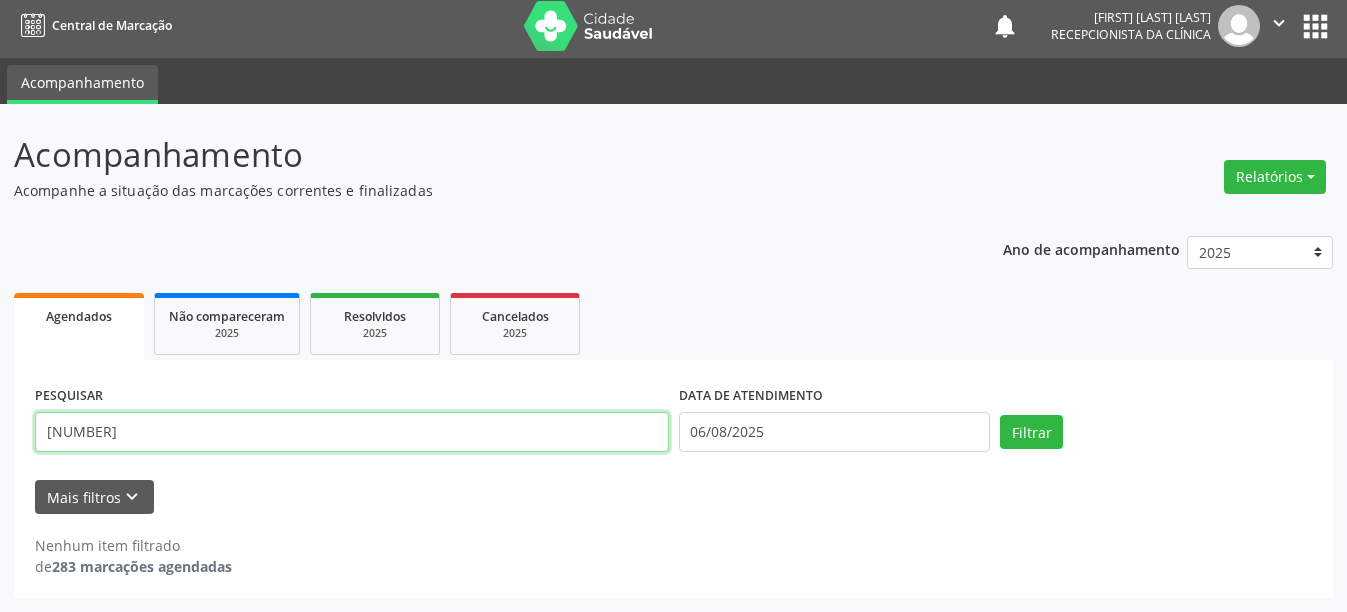 type on "[NUMBER]" 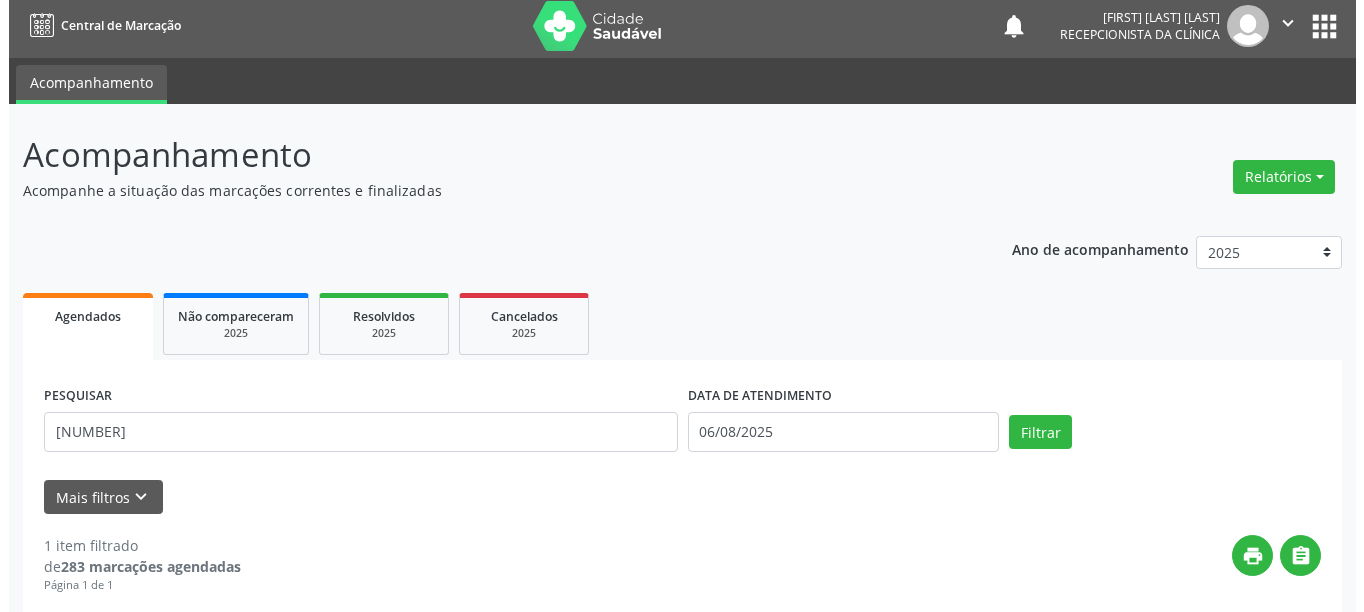 scroll, scrollTop: 293, scrollLeft: 0, axis: vertical 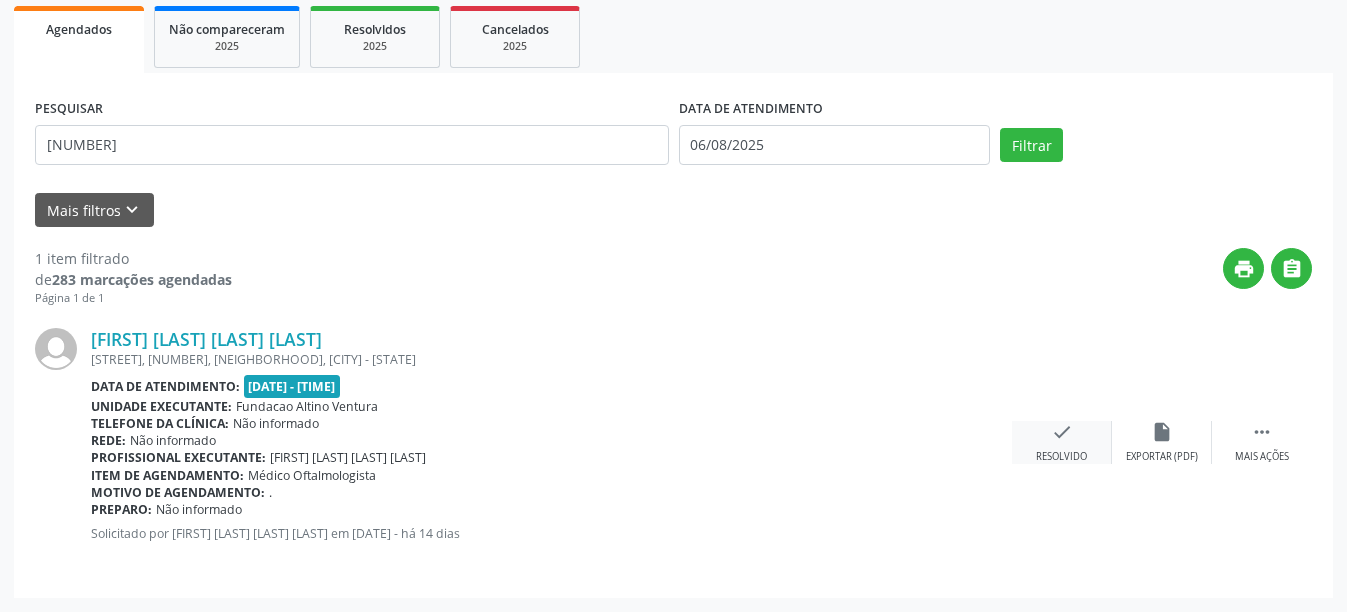 click on "check
Resolvido" at bounding box center [1062, 442] 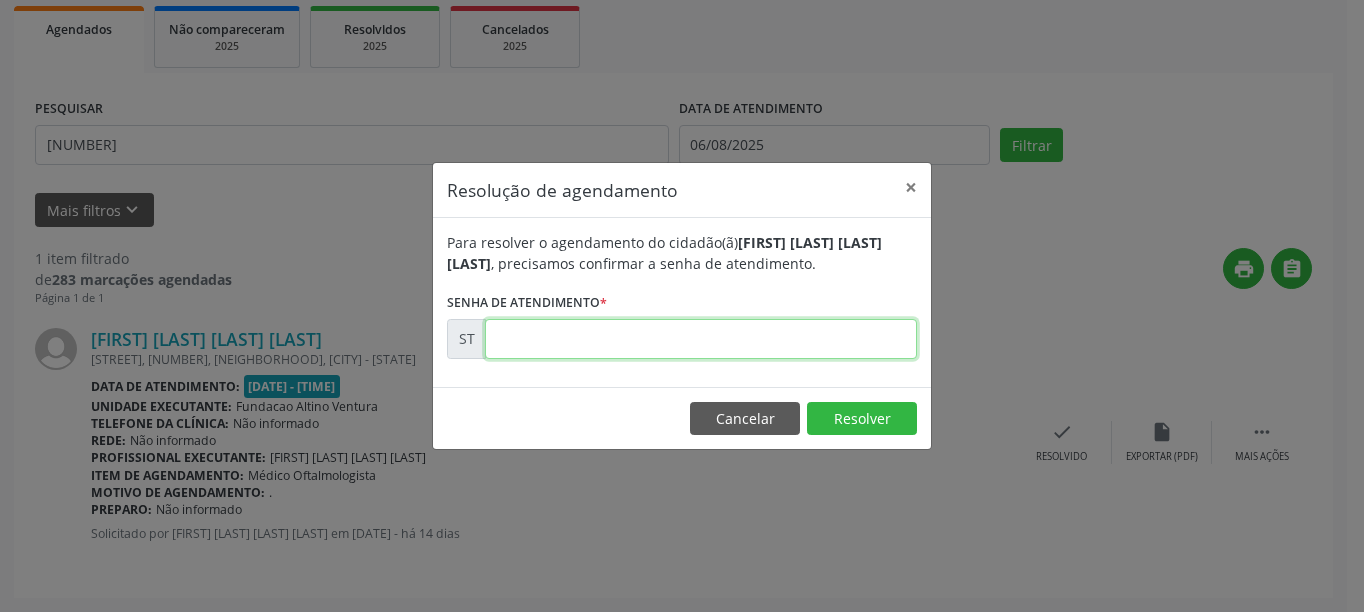 click at bounding box center [701, 339] 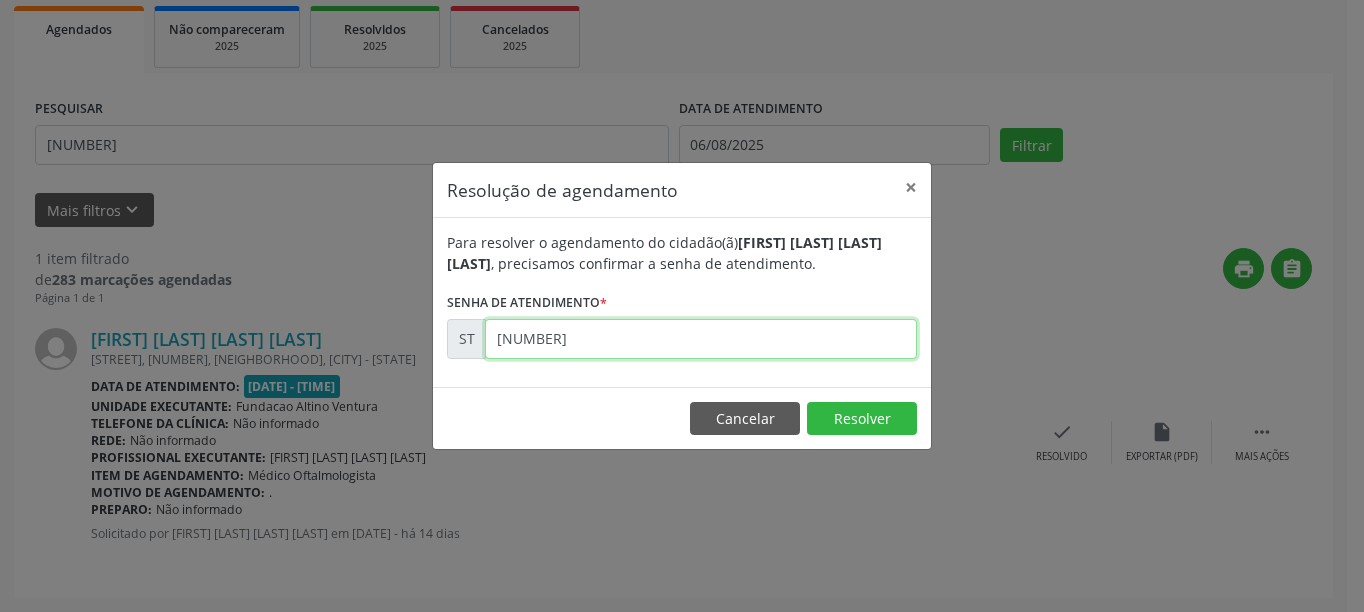 type on "[NUMBER]" 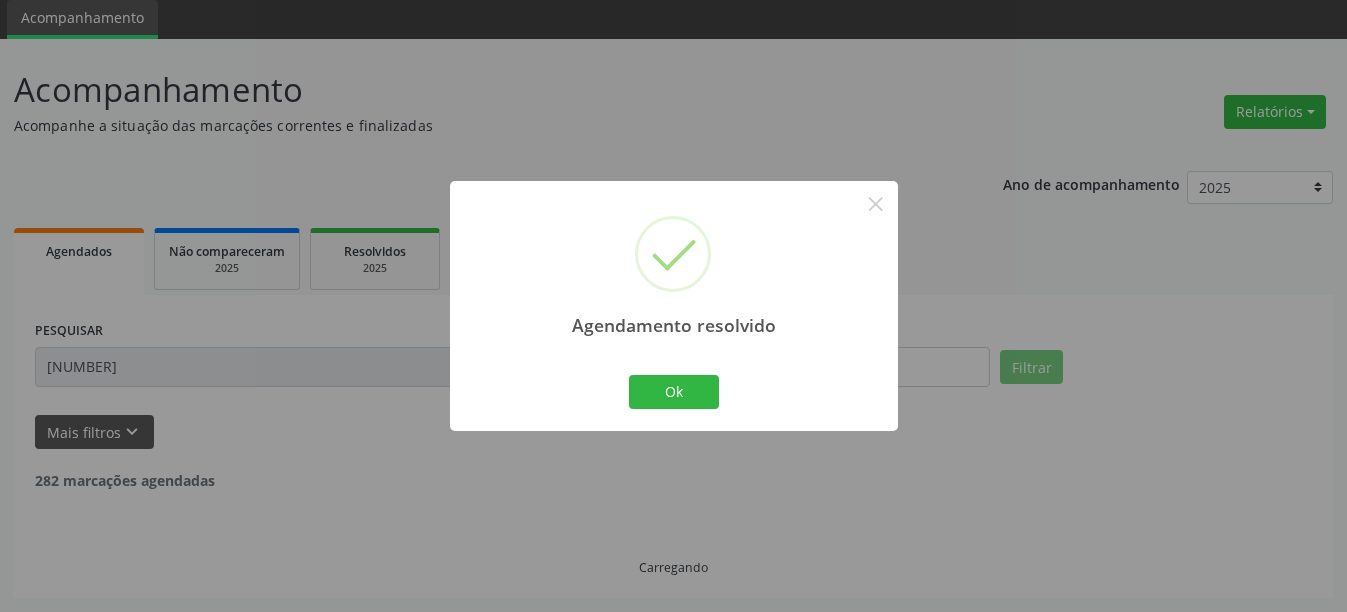 scroll, scrollTop: 6, scrollLeft: 0, axis: vertical 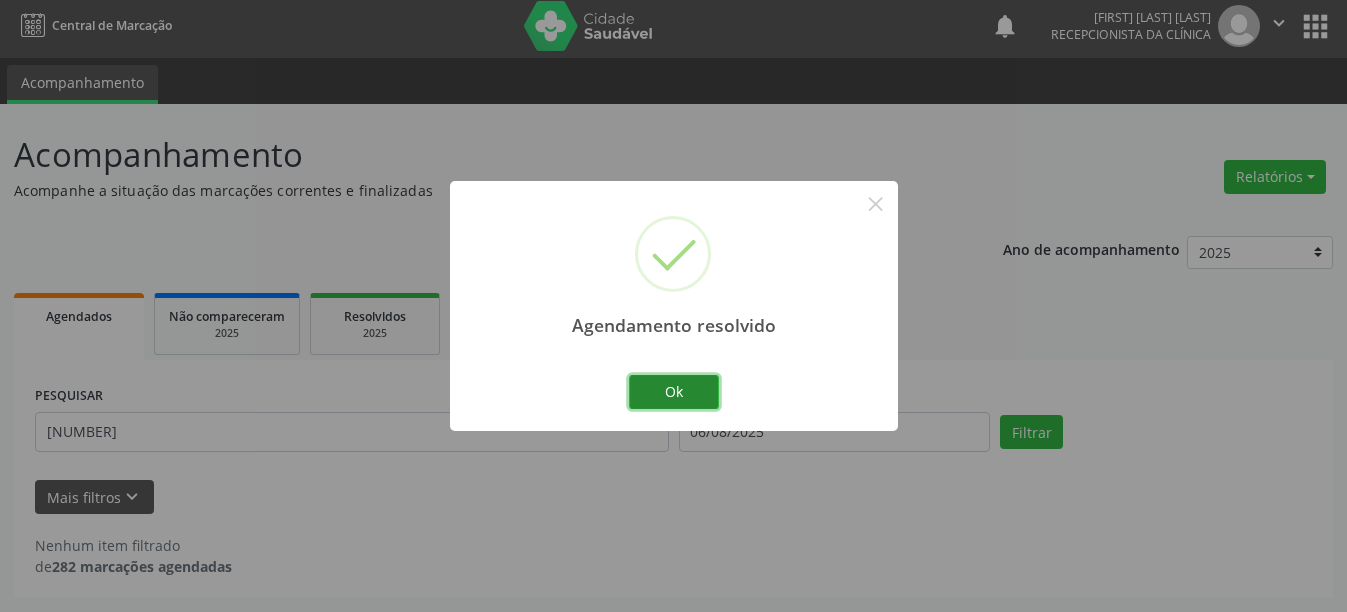 click on "Ok" at bounding box center (674, 392) 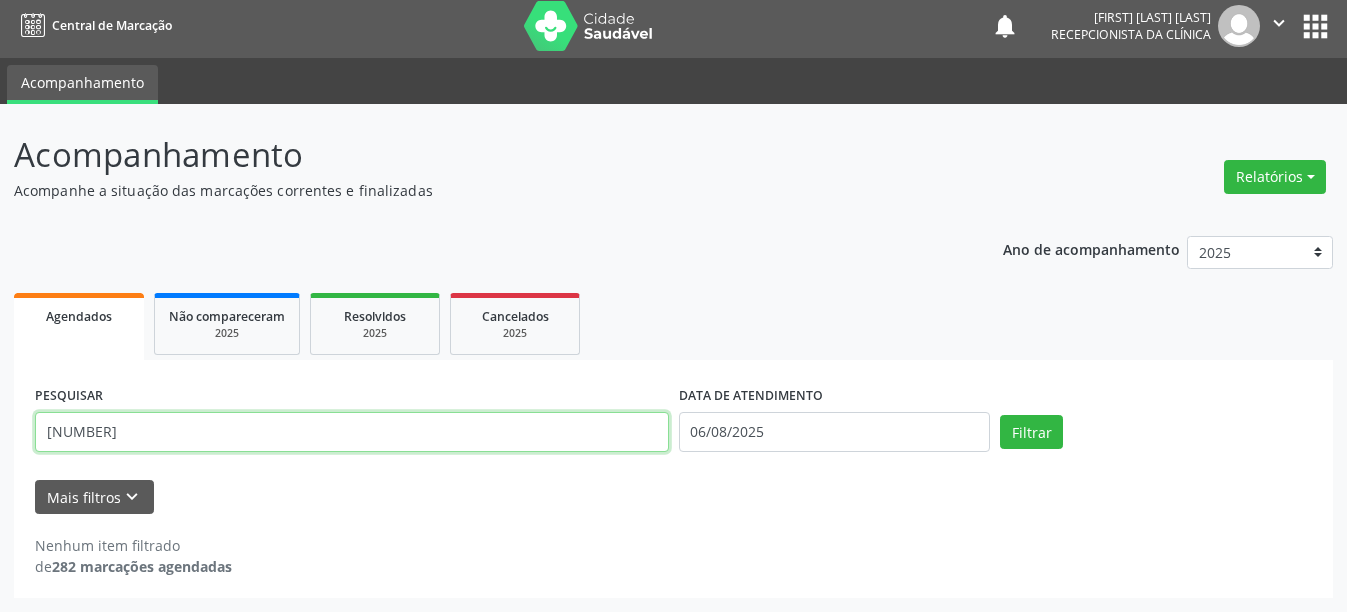 click on "[NUMBER]" at bounding box center (352, 432) 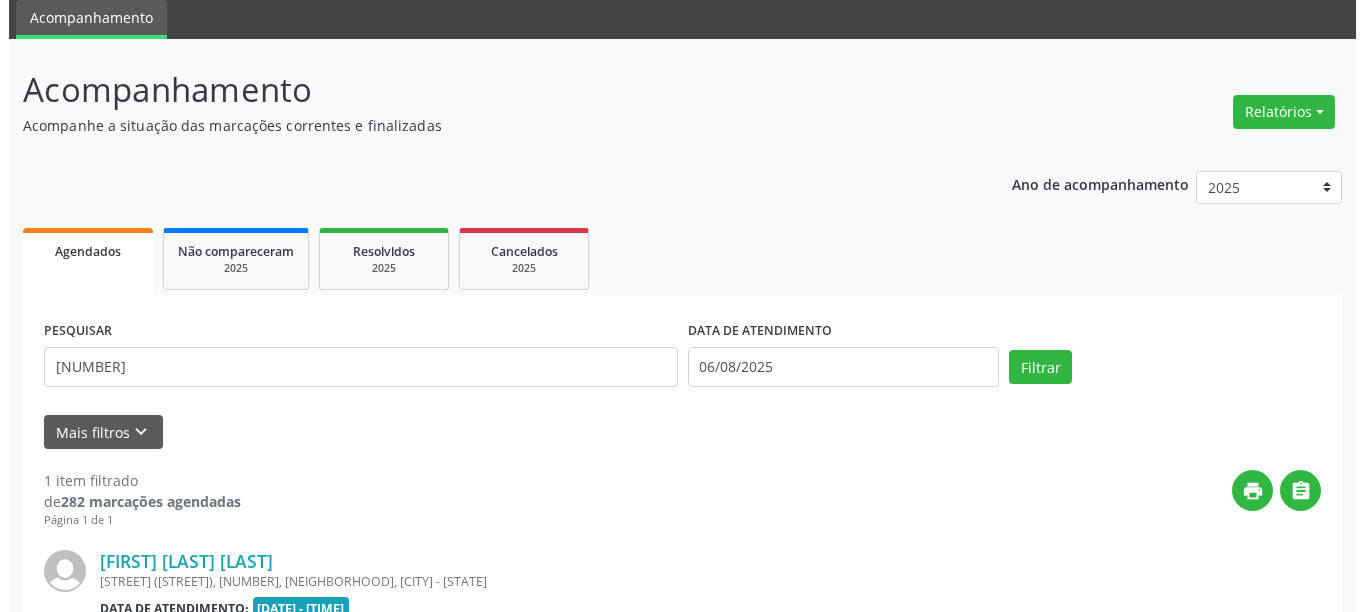 scroll, scrollTop: 271, scrollLeft: 0, axis: vertical 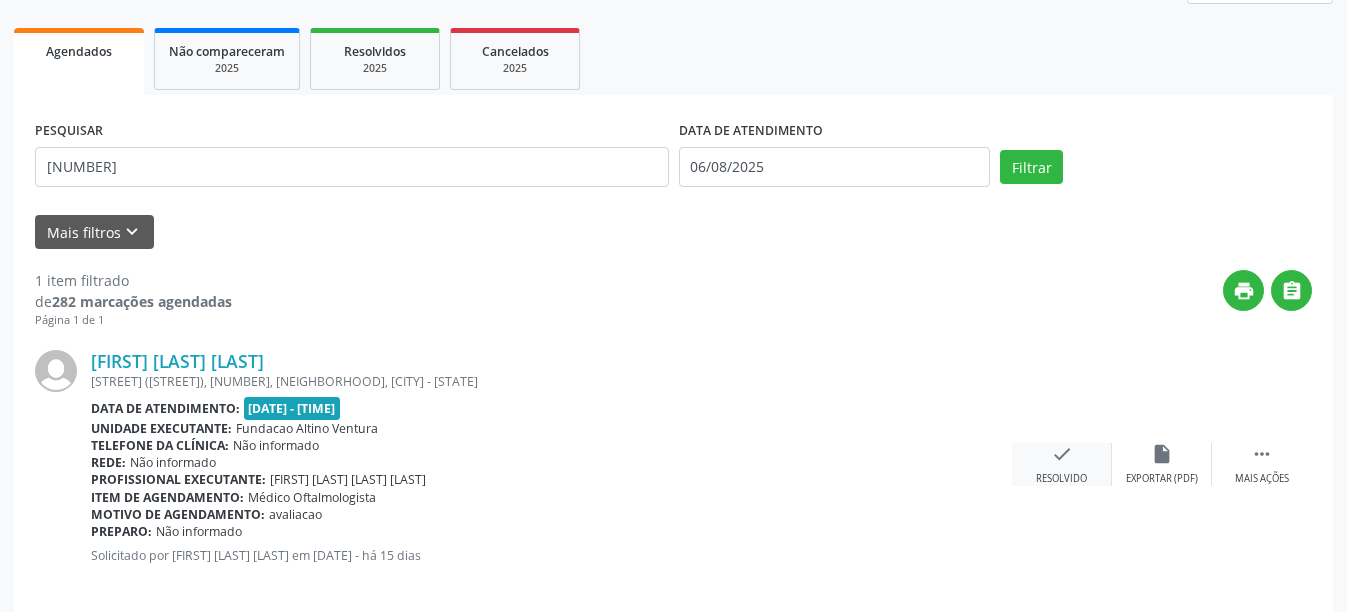 click on "Resolvido" at bounding box center [1061, 479] 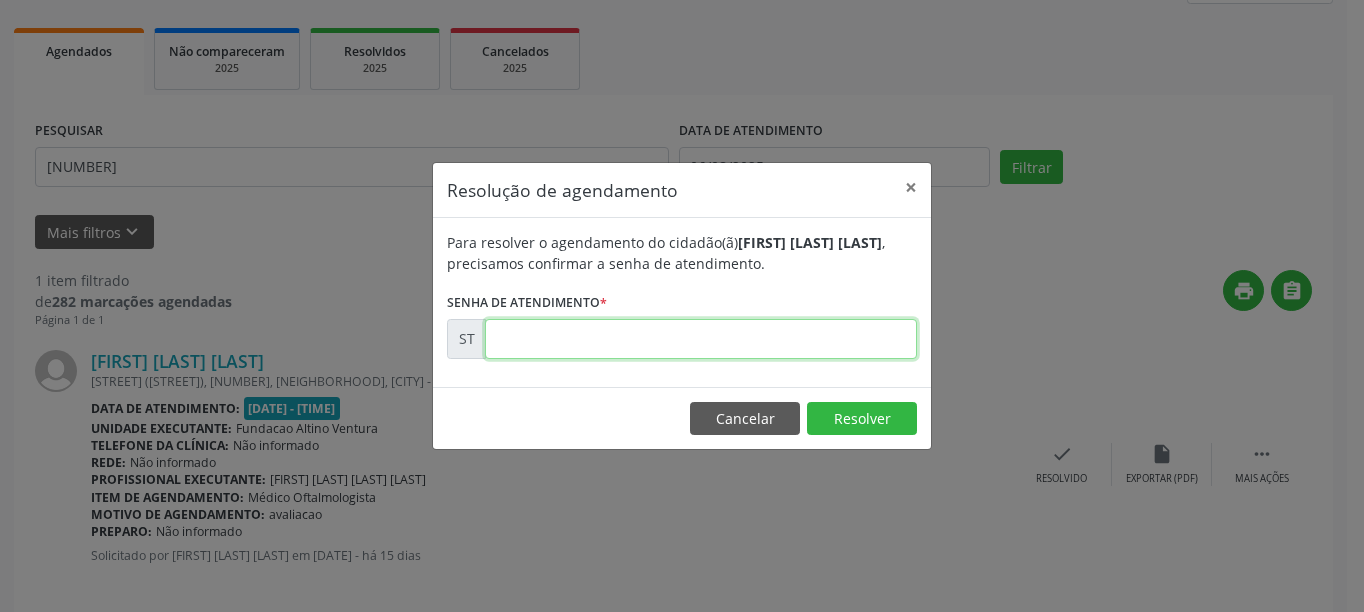 click at bounding box center (701, 339) 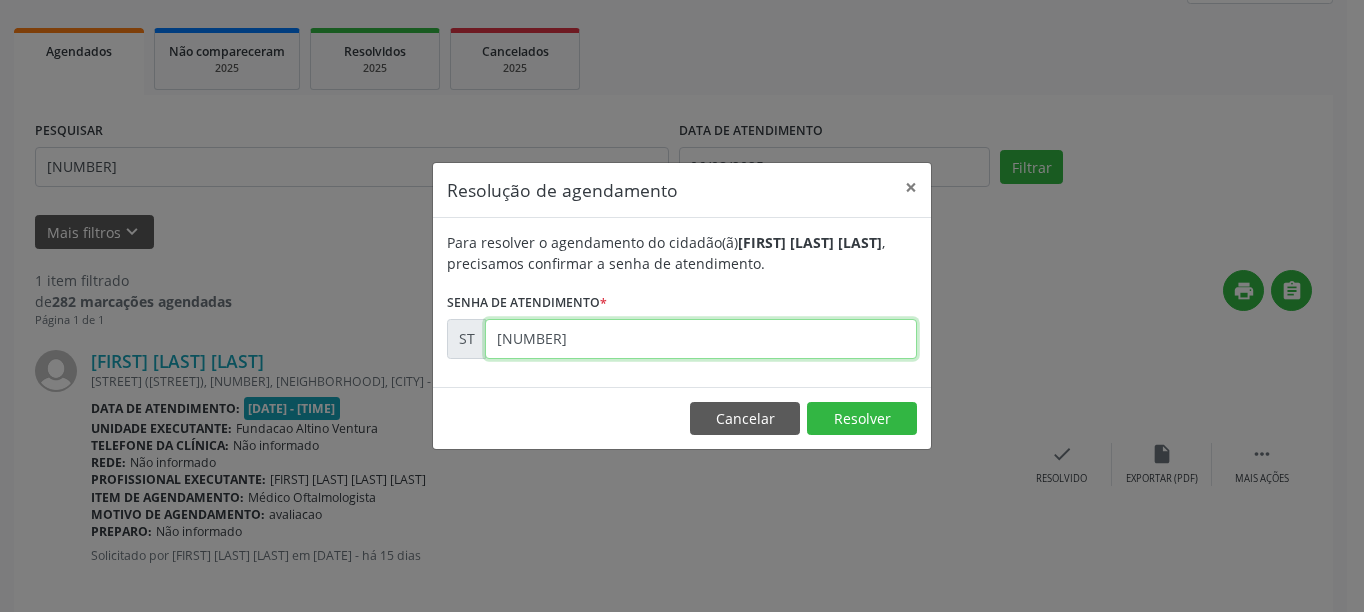 type on "[NUMBER]" 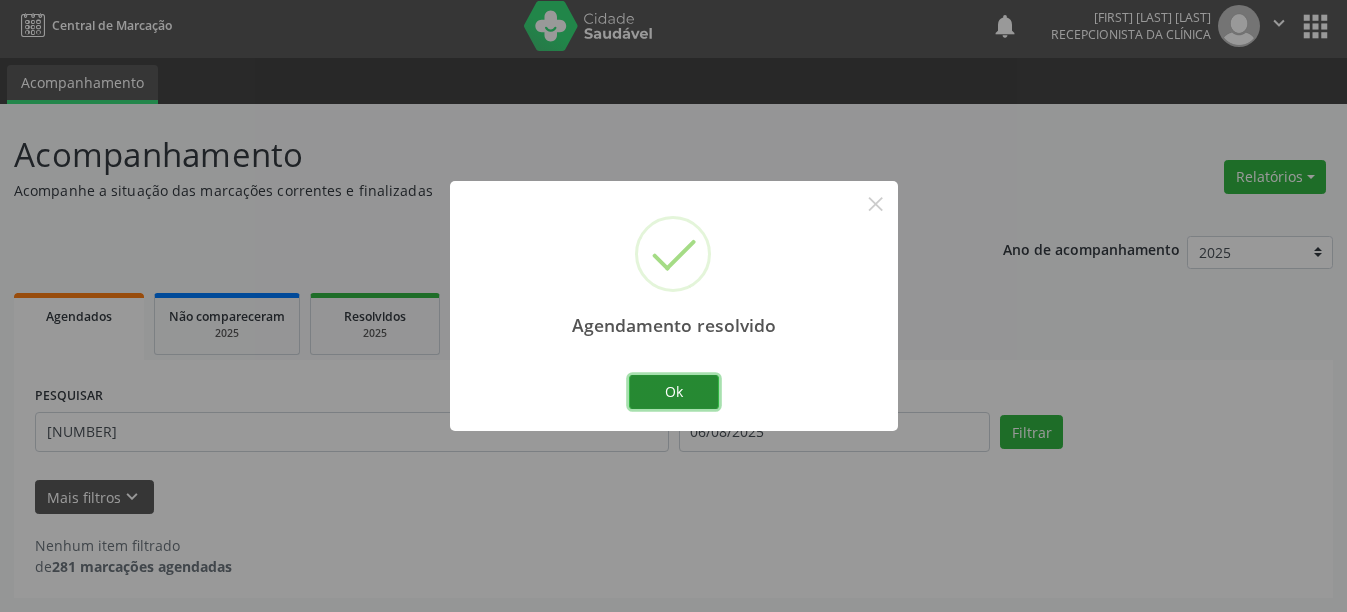 scroll, scrollTop: 6, scrollLeft: 0, axis: vertical 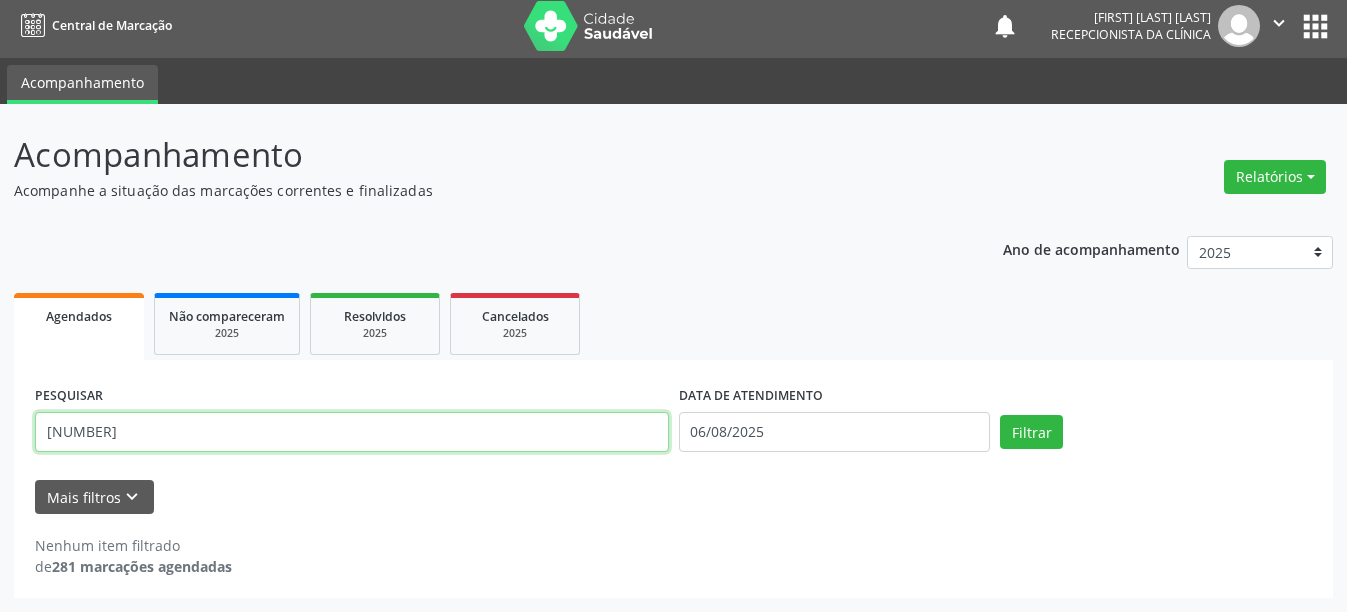 click on "[NUMBER]" at bounding box center (352, 432) 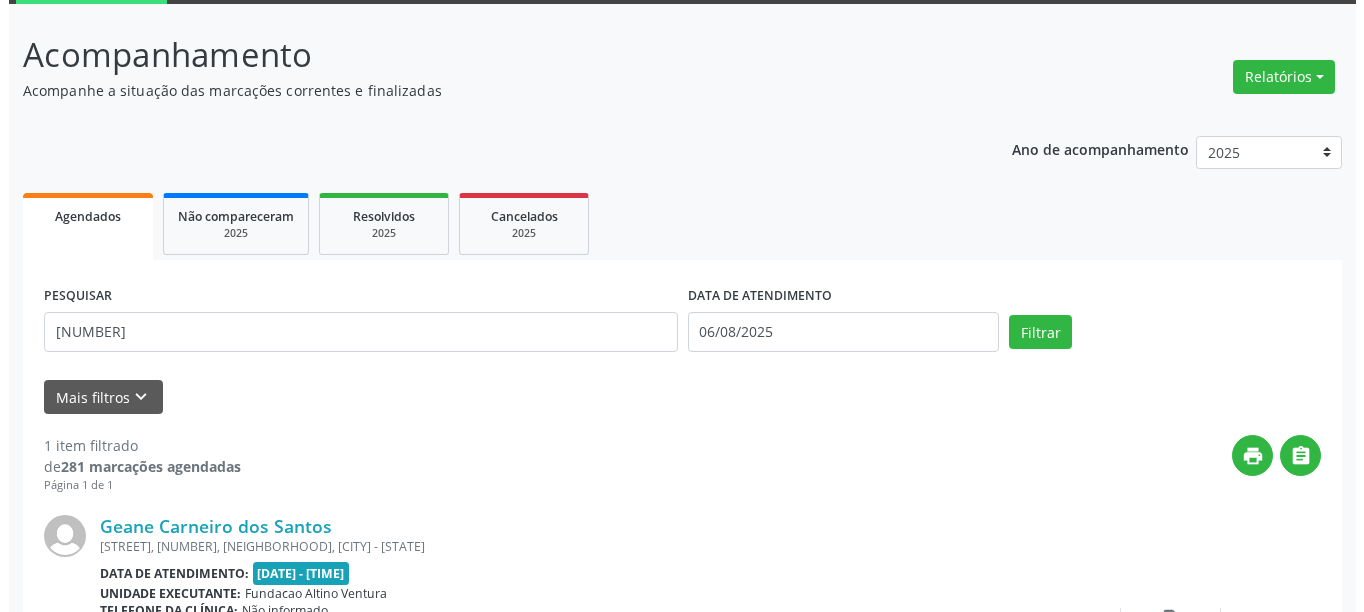 scroll, scrollTop: 293, scrollLeft: 0, axis: vertical 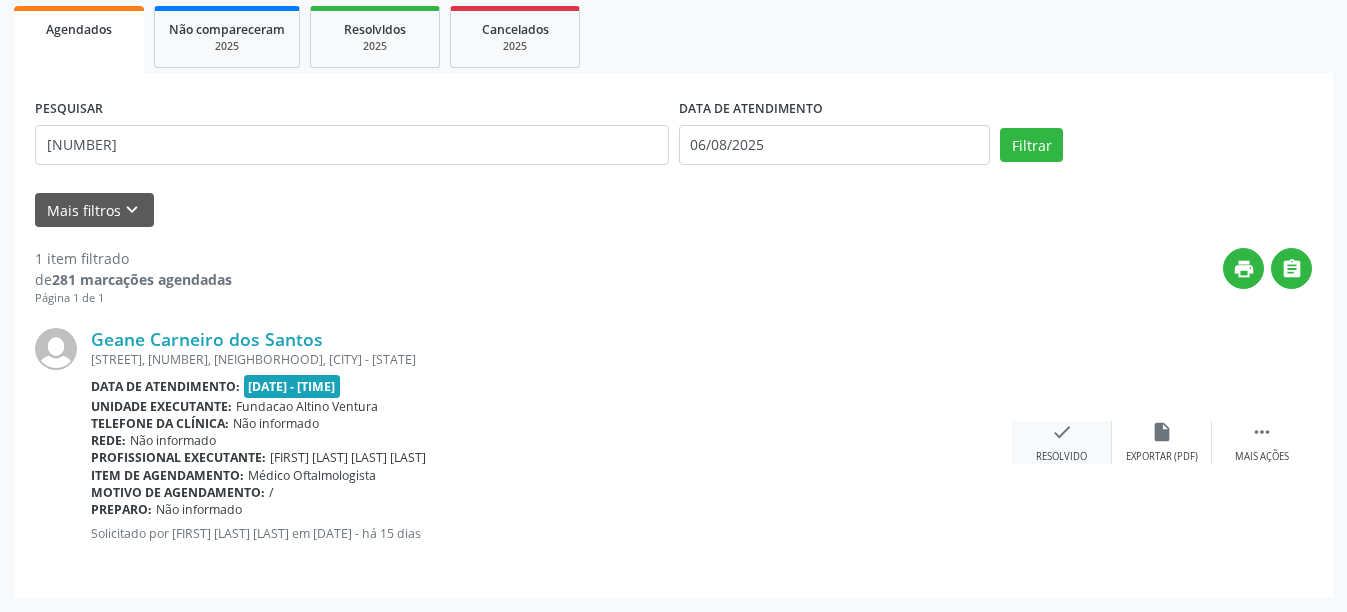 click on "check
Resolvido" at bounding box center [1062, 442] 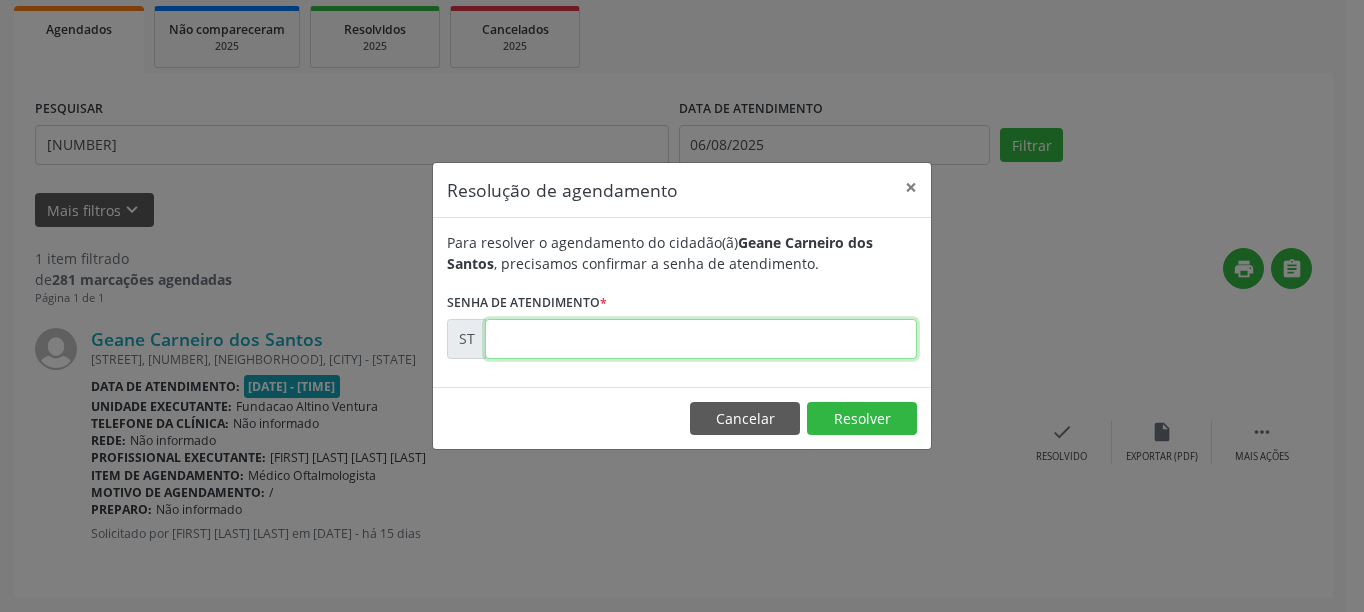 click at bounding box center [701, 339] 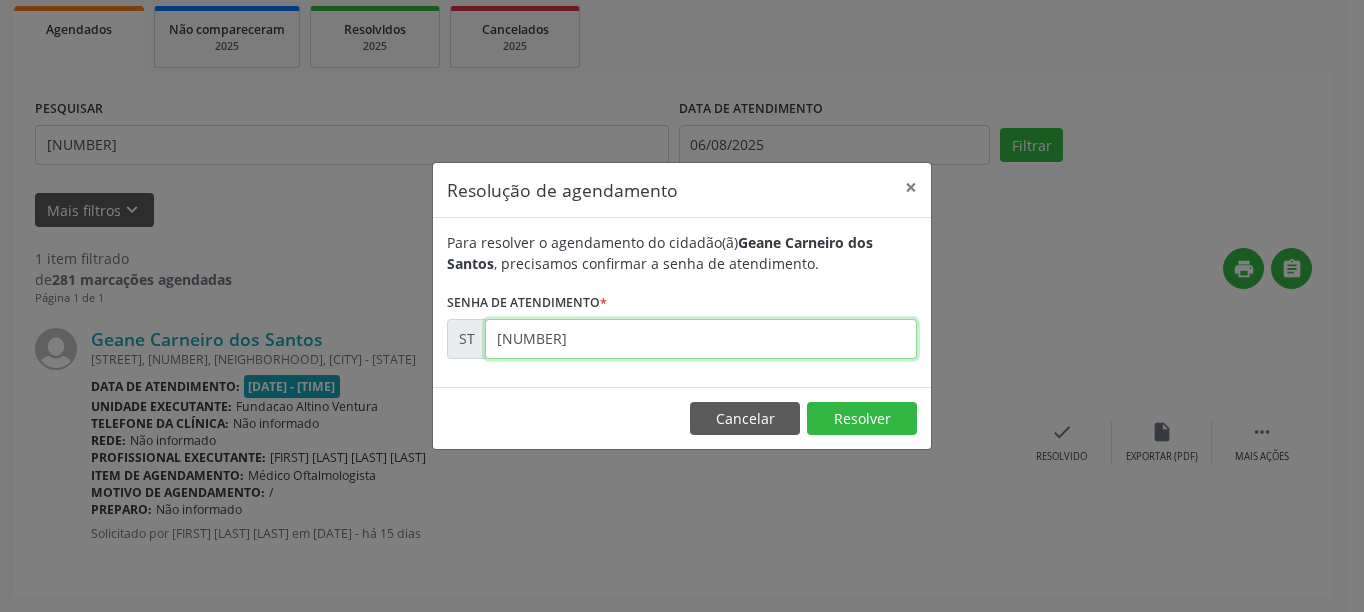 type on "[NUMBER]" 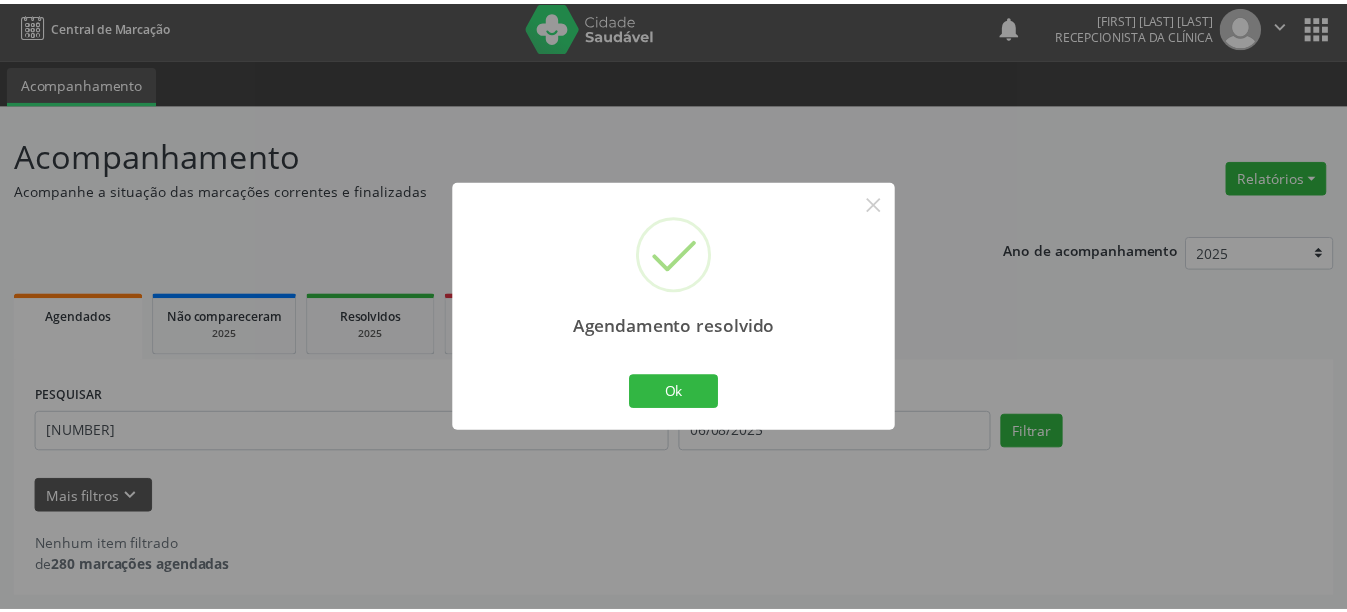 scroll, scrollTop: 6, scrollLeft: 0, axis: vertical 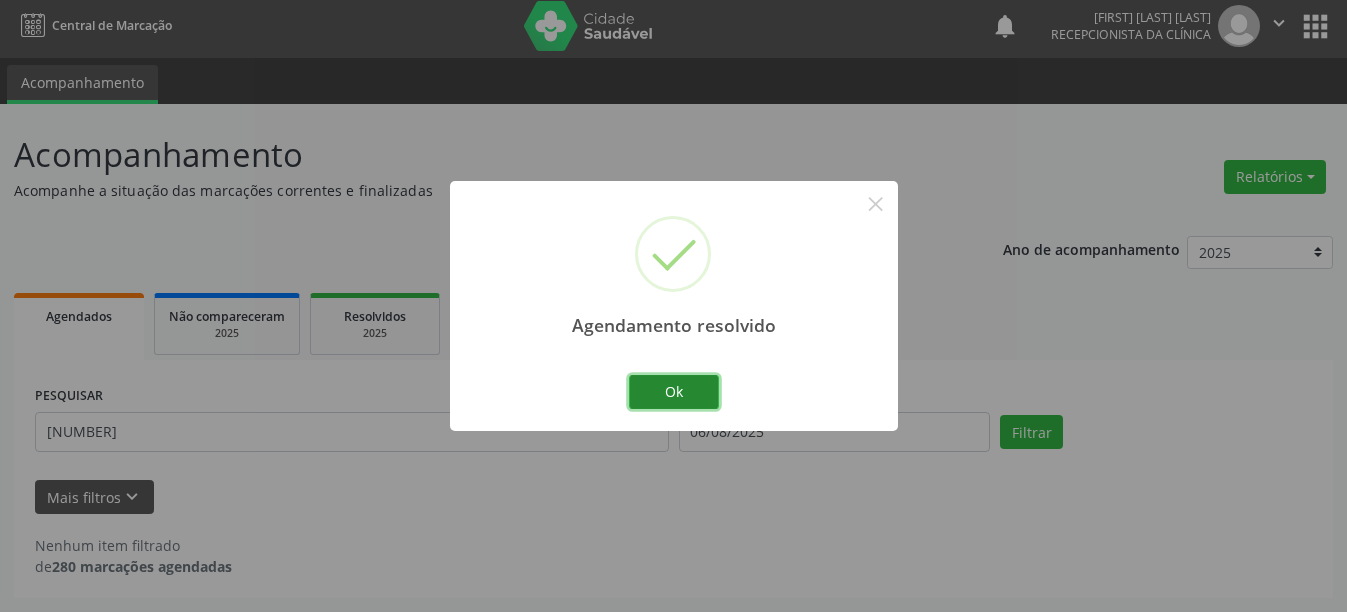 click on "Ok" at bounding box center [674, 392] 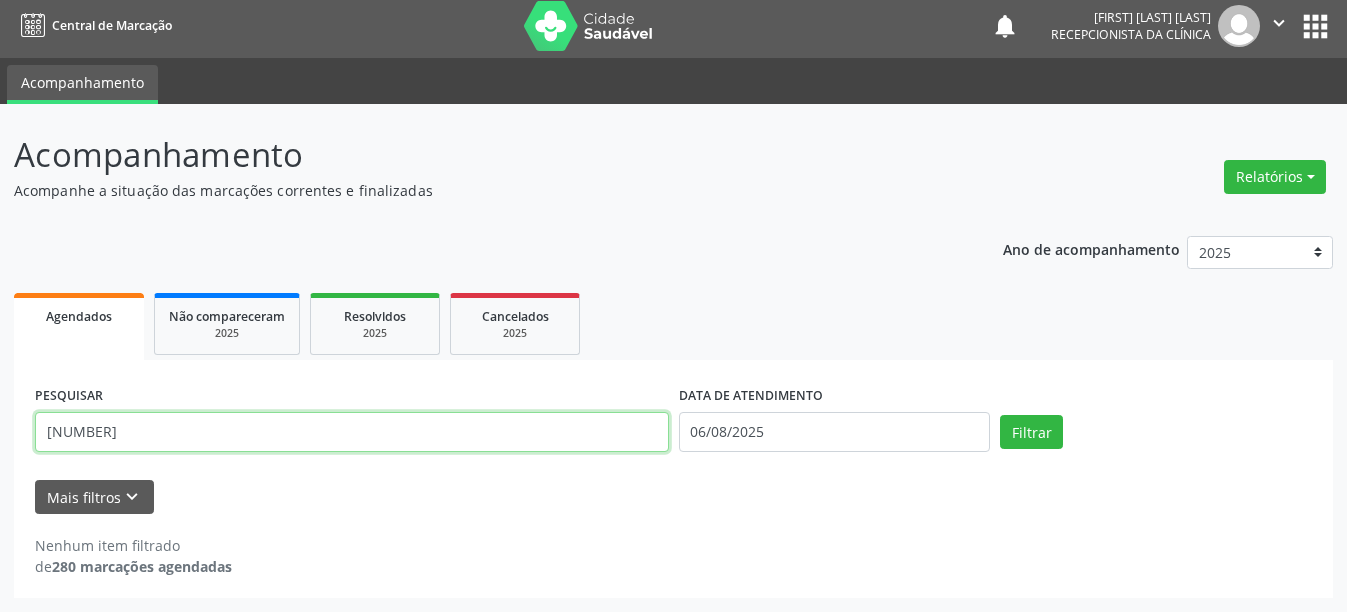 click on "[NUMBER]" at bounding box center [352, 432] 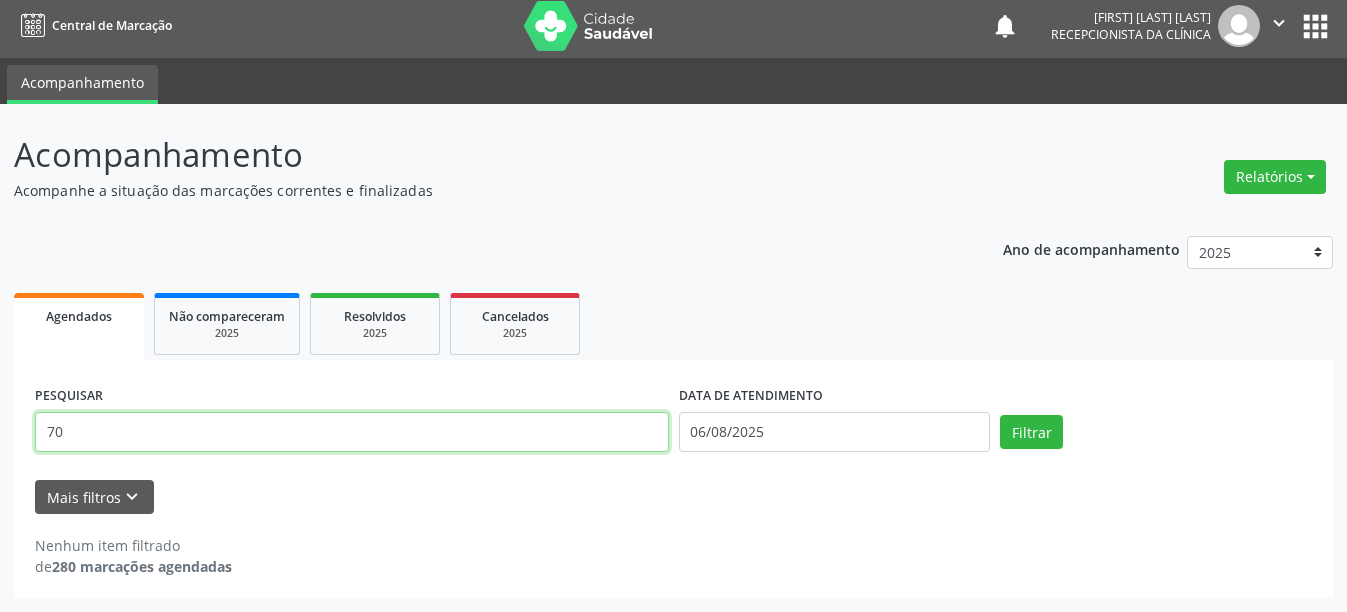 type on "7" 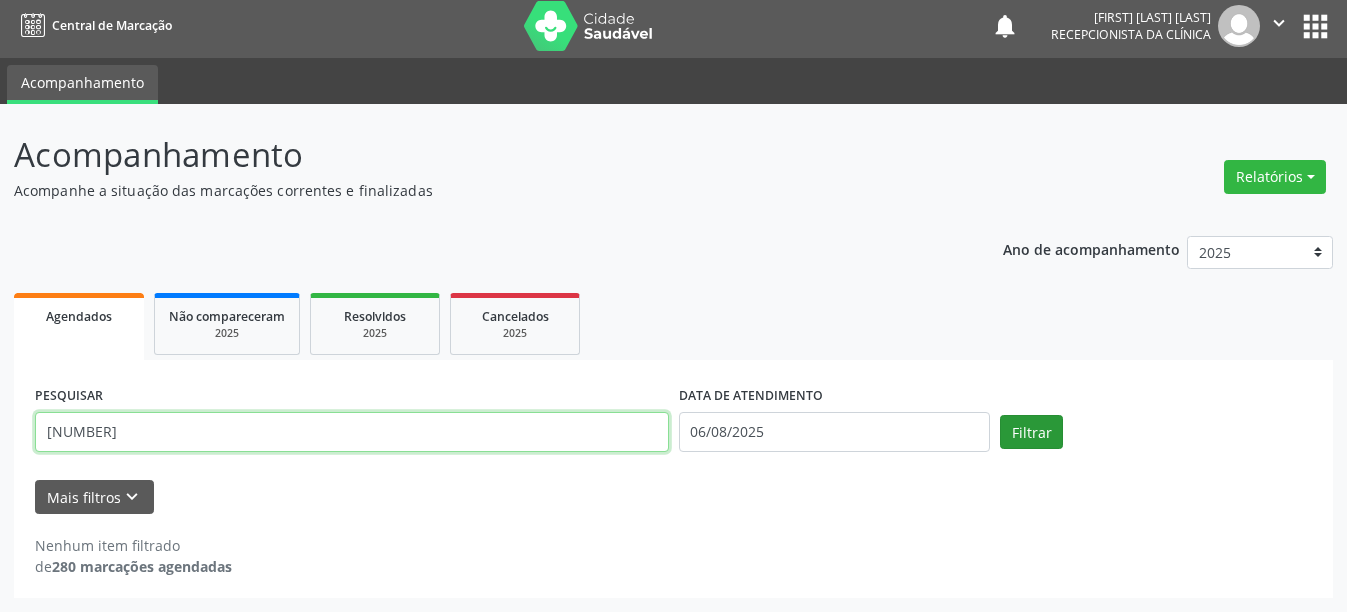 type on "[NUMBER]" 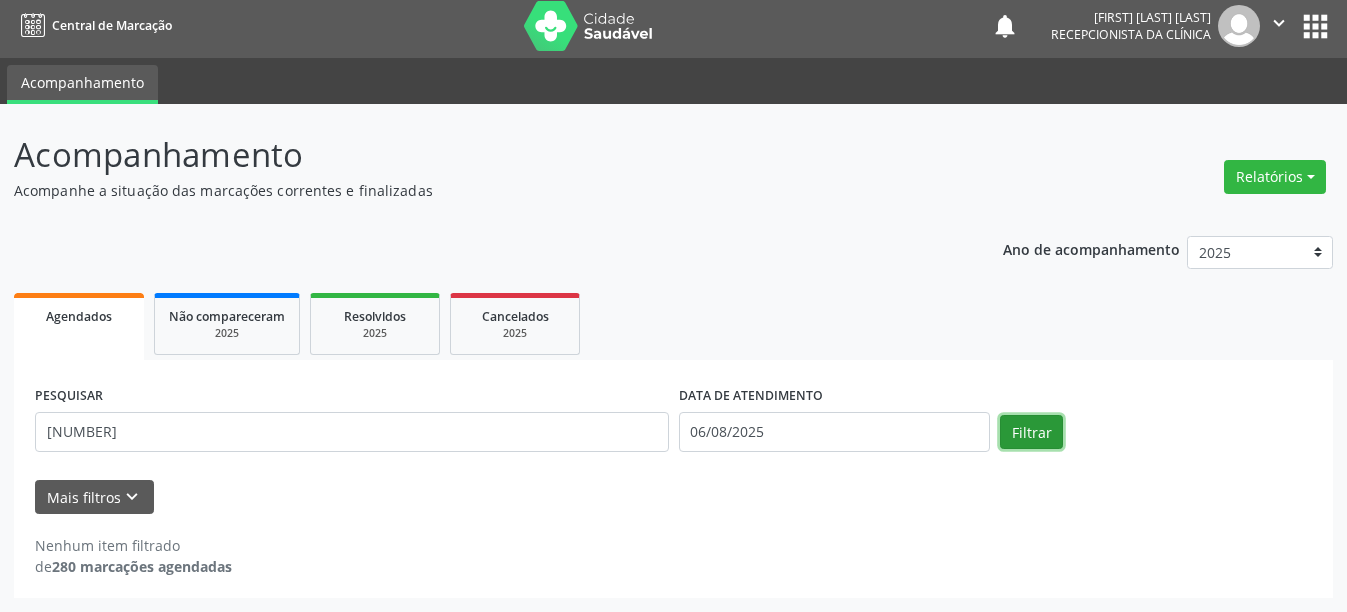 click on "Filtrar" at bounding box center (1031, 432) 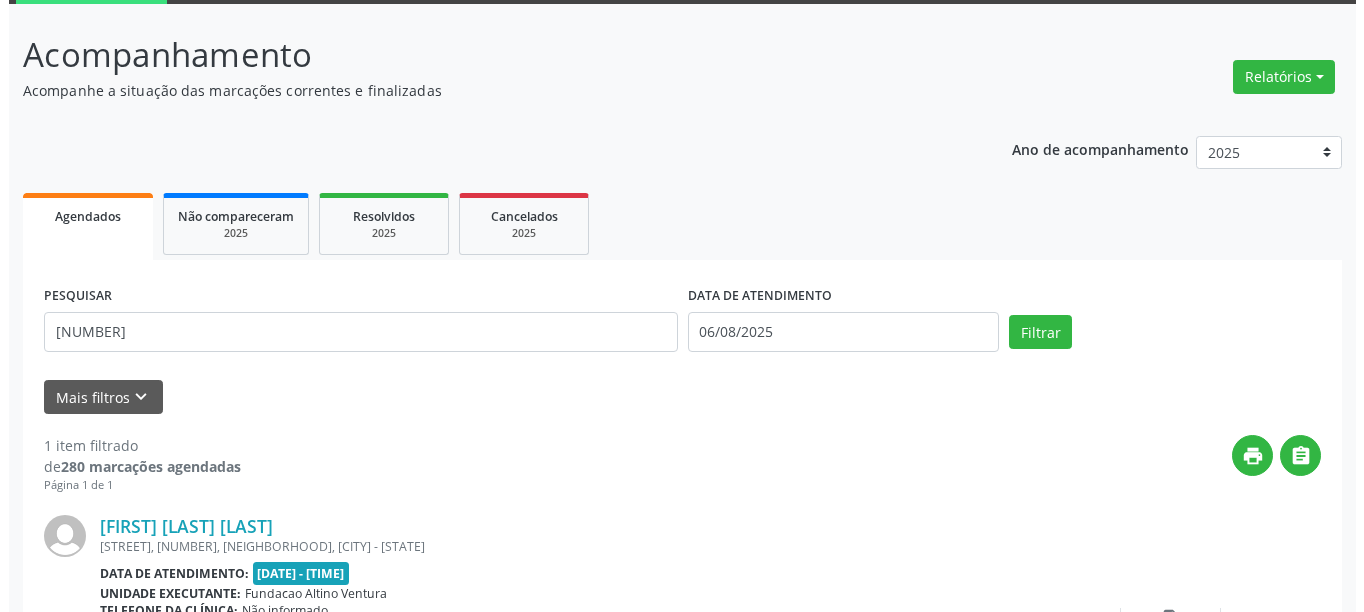 scroll, scrollTop: 293, scrollLeft: 0, axis: vertical 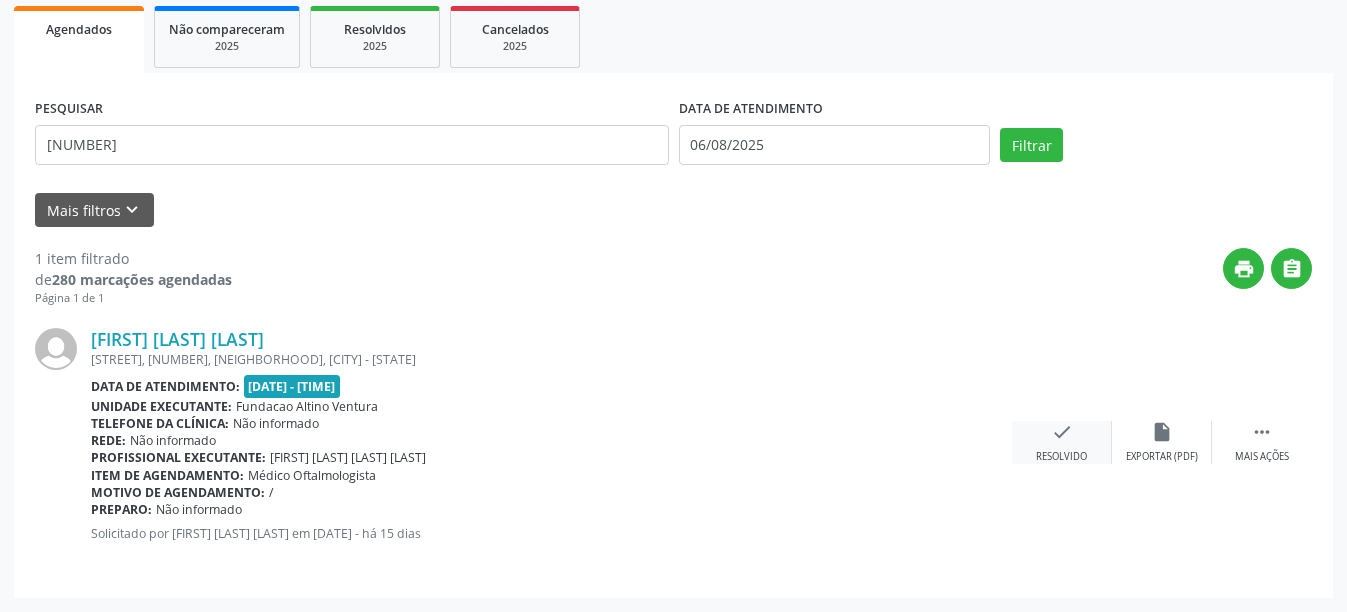 click on "check
Resolvido" at bounding box center [1062, 442] 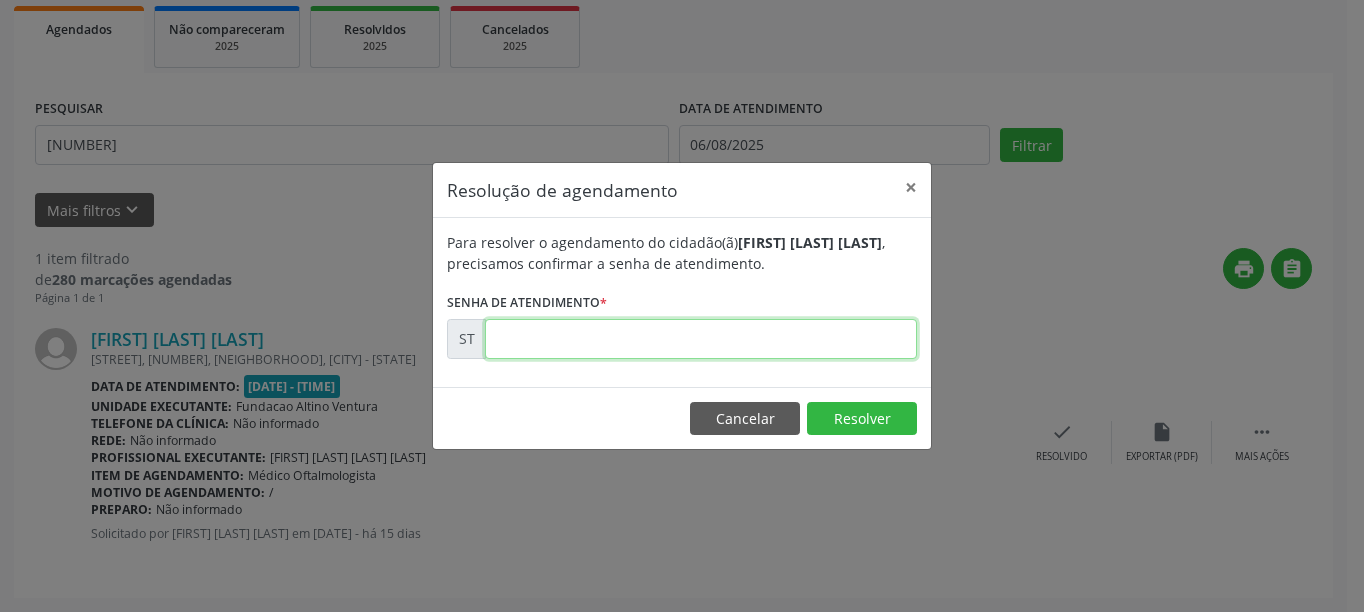 click at bounding box center (701, 339) 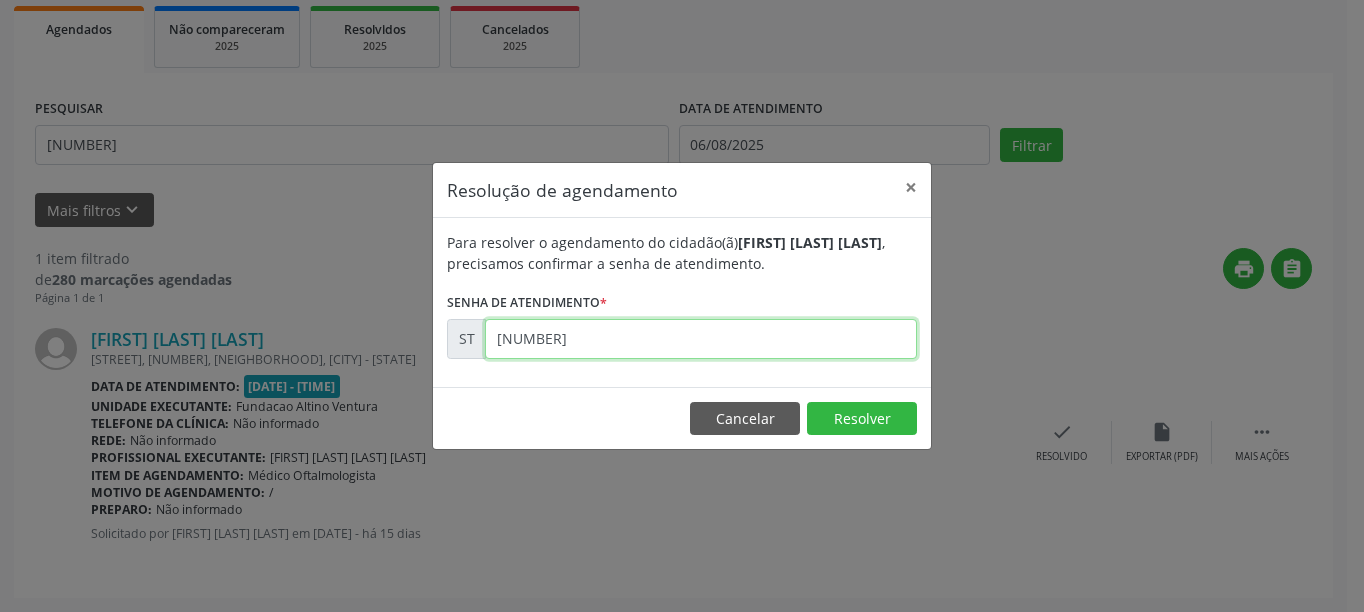 type on "[NUMBER]" 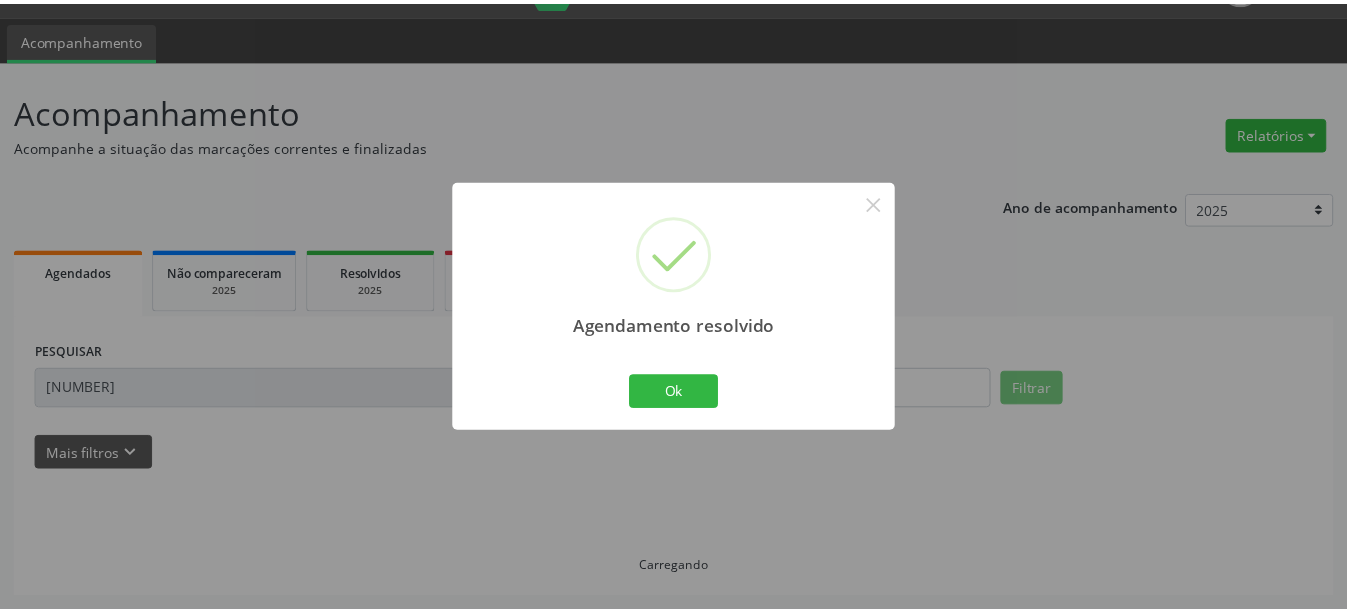scroll, scrollTop: 50, scrollLeft: 0, axis: vertical 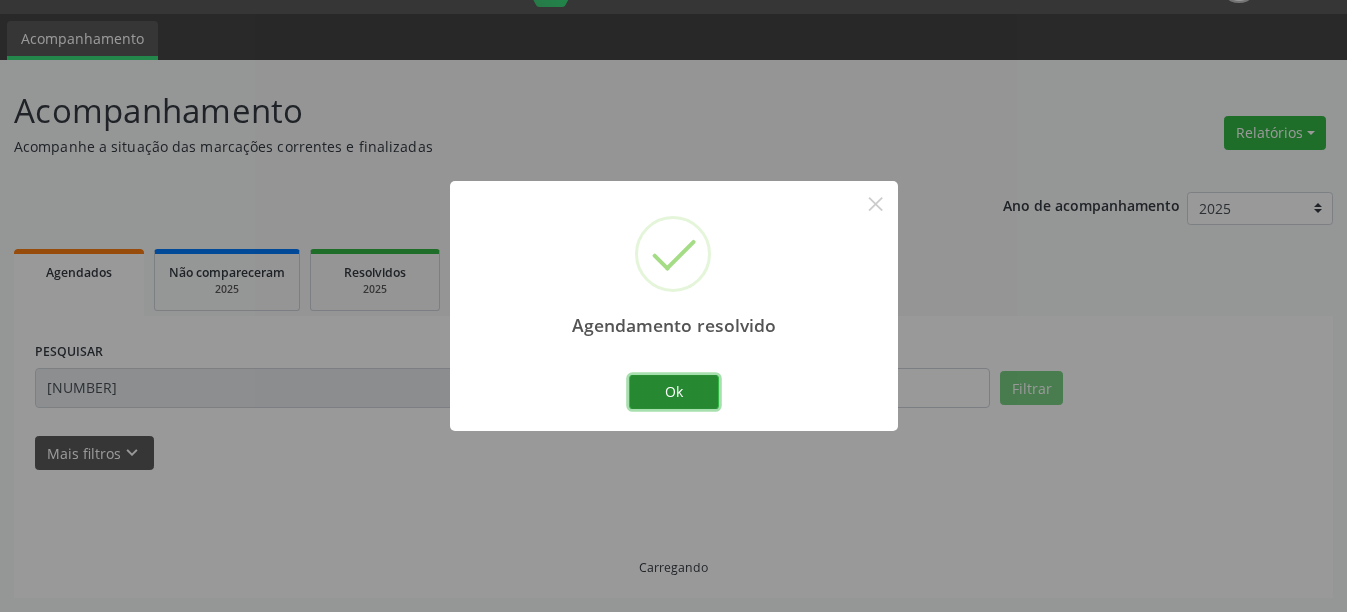 click on "Ok" at bounding box center [674, 392] 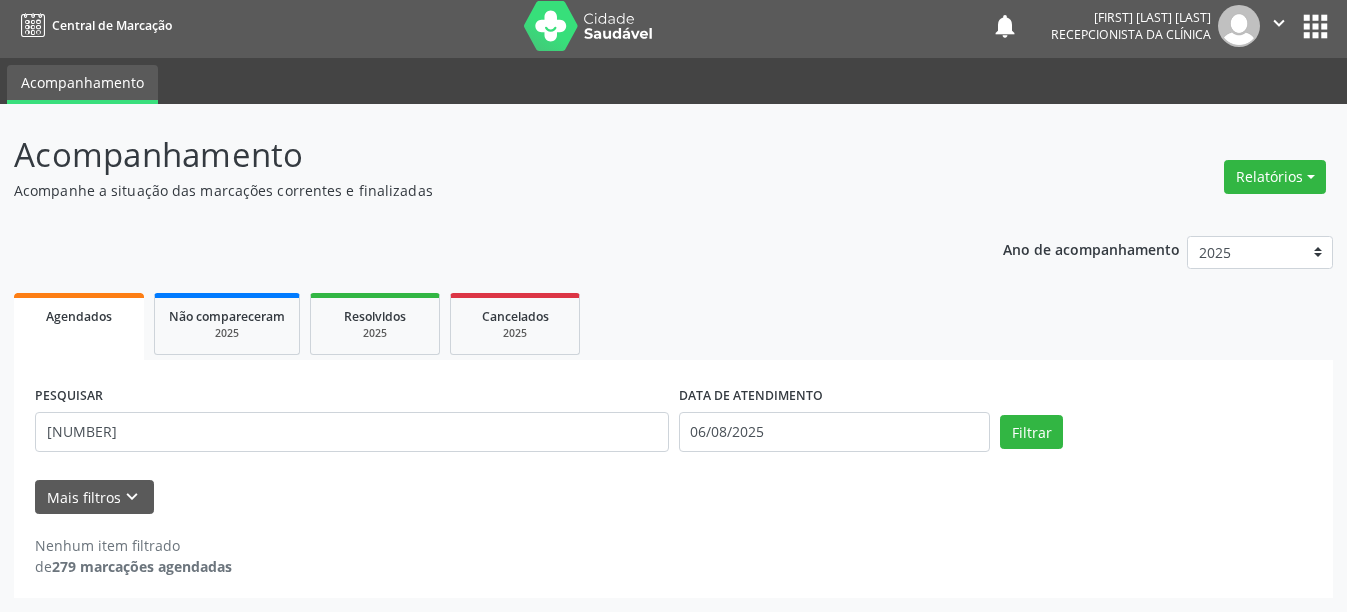 scroll, scrollTop: 6, scrollLeft: 0, axis: vertical 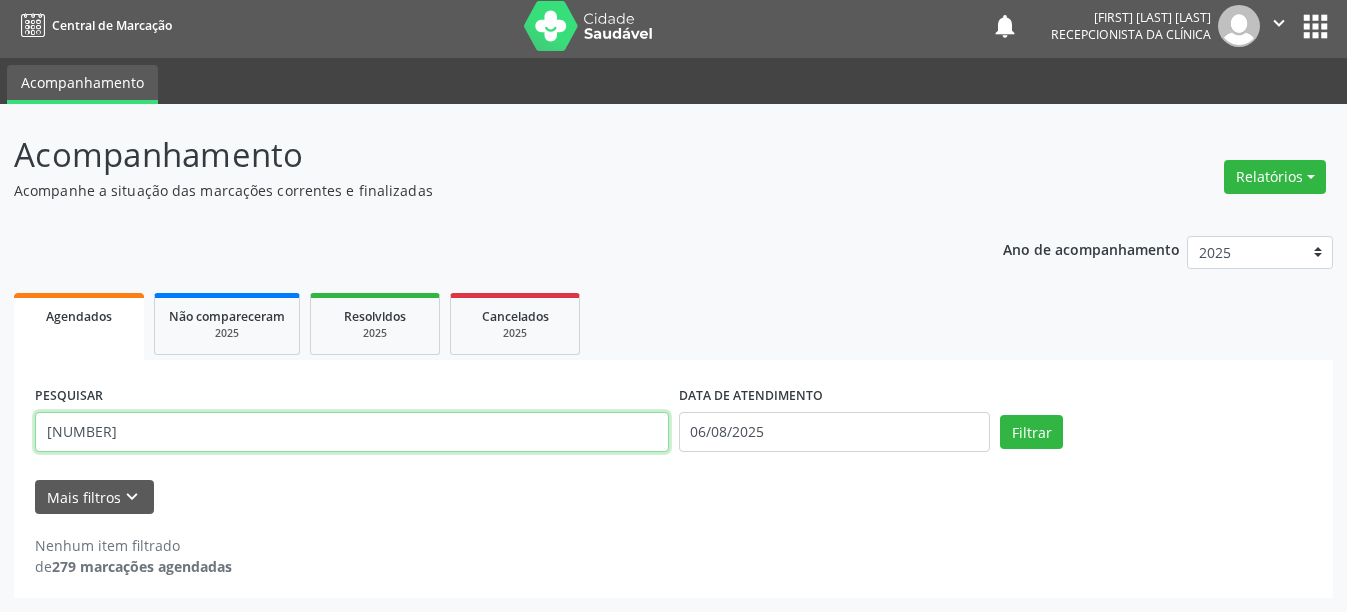 click on "[NUMBER]" at bounding box center (352, 432) 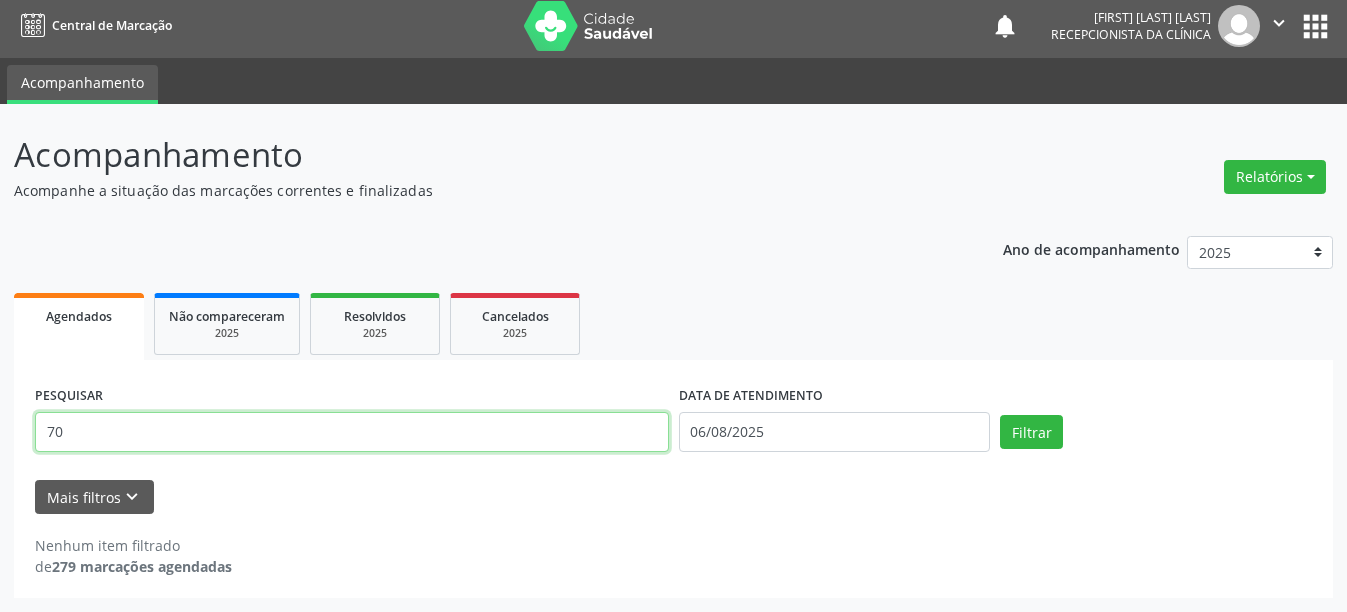 type on "7" 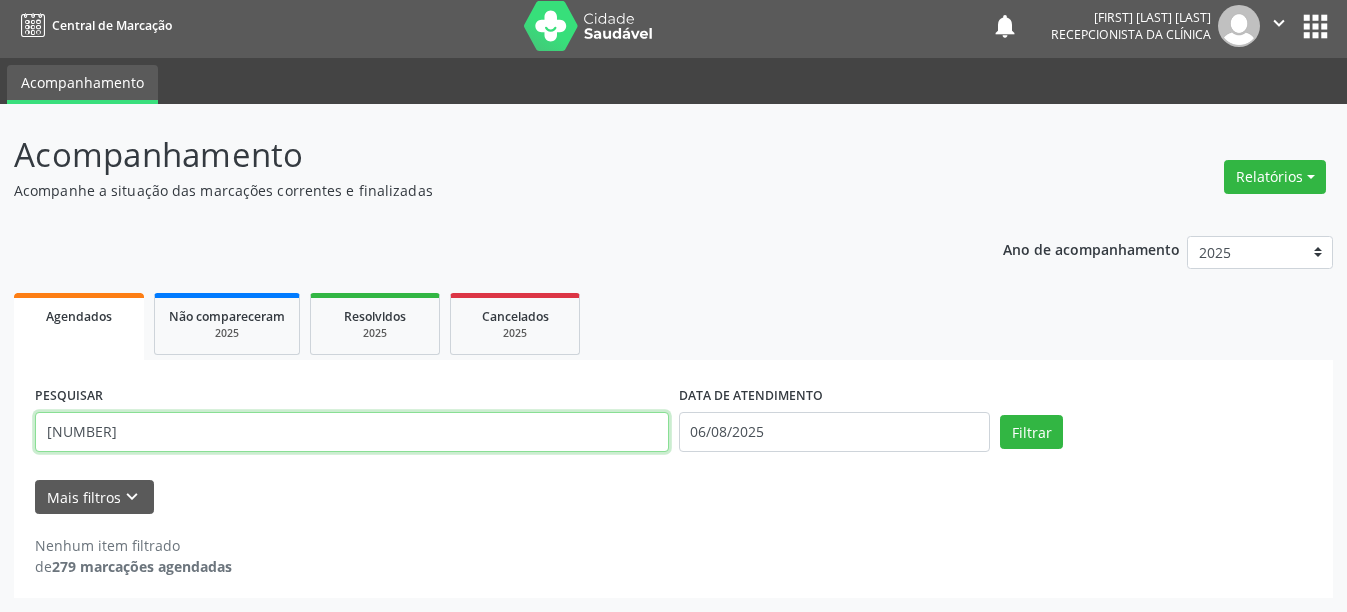 type on "[NUMBER]" 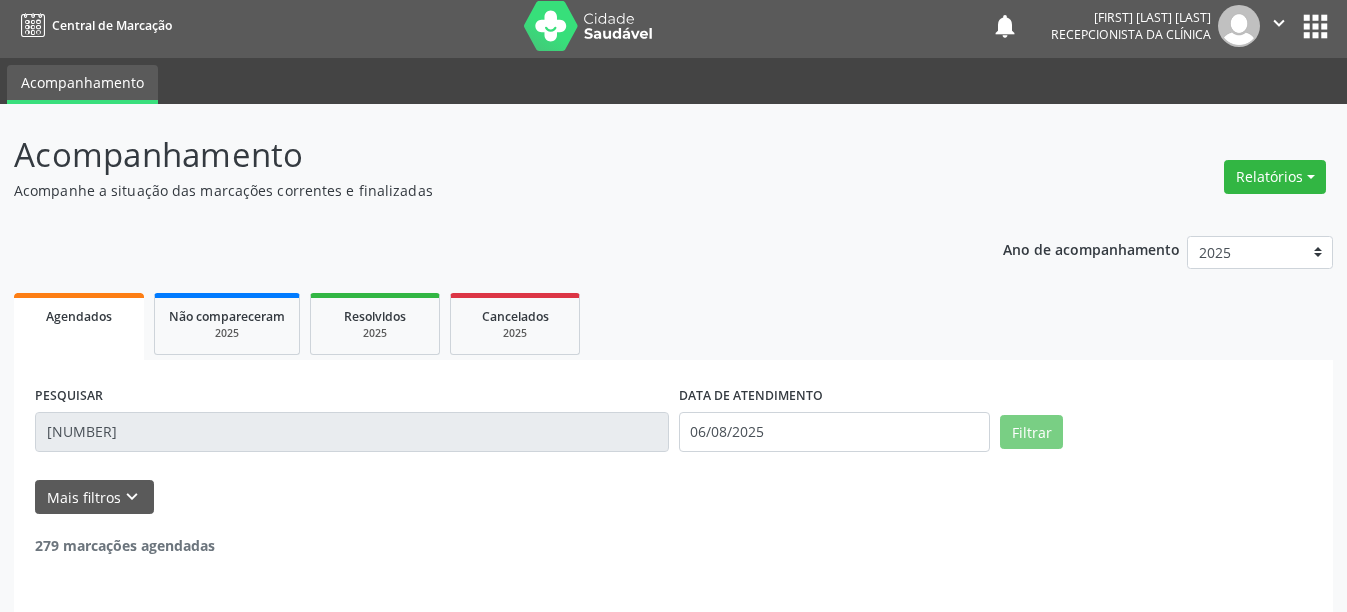 scroll, scrollTop: 71, scrollLeft: 0, axis: vertical 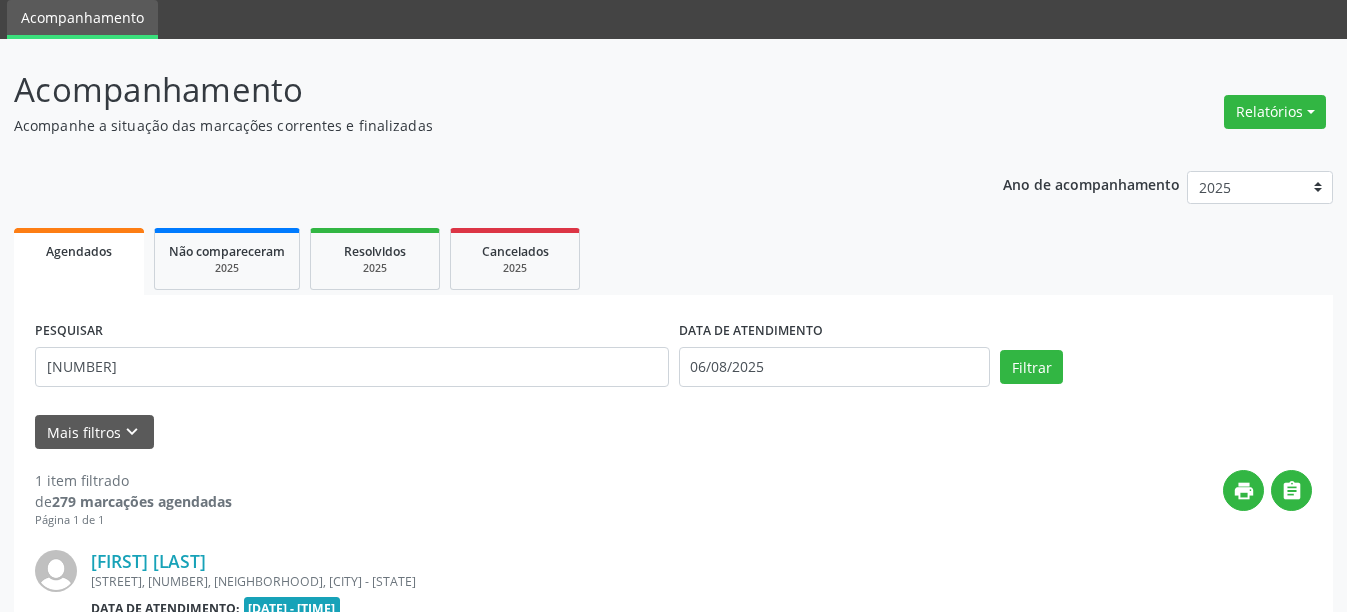 click on "Resolvido" at bounding box center [1061, 679] 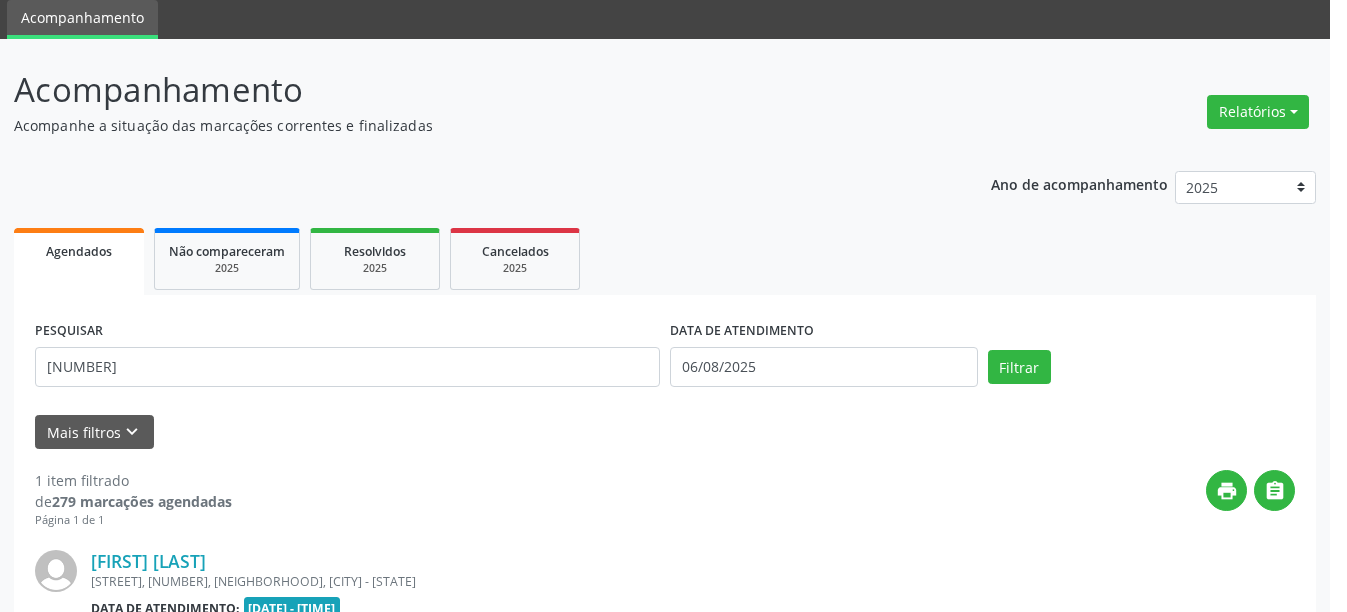 click on "Resolução de agendamento ×
Para resolver o agendamento do cidadão(ã)  [FIRST] [LAST] ,
precisamos confirmar a senha de atendimento.
Senha de atendimento
*
ST     Cancelar Resolver" at bounding box center (673, 306) 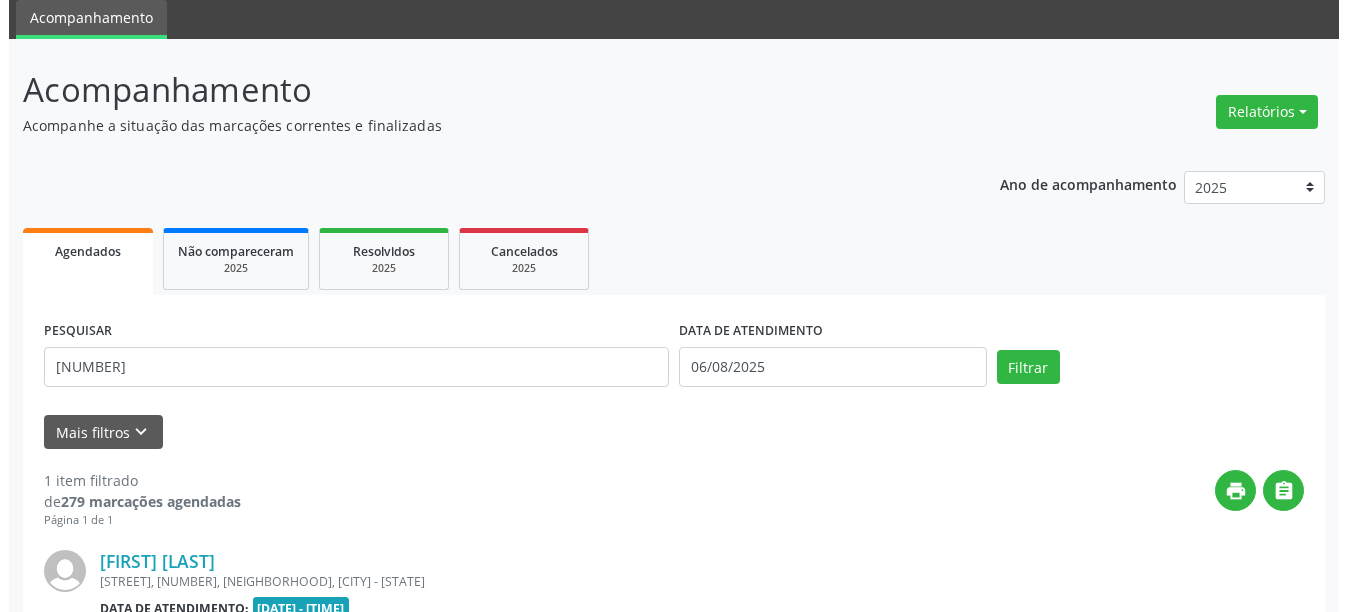 scroll, scrollTop: 293, scrollLeft: 0, axis: vertical 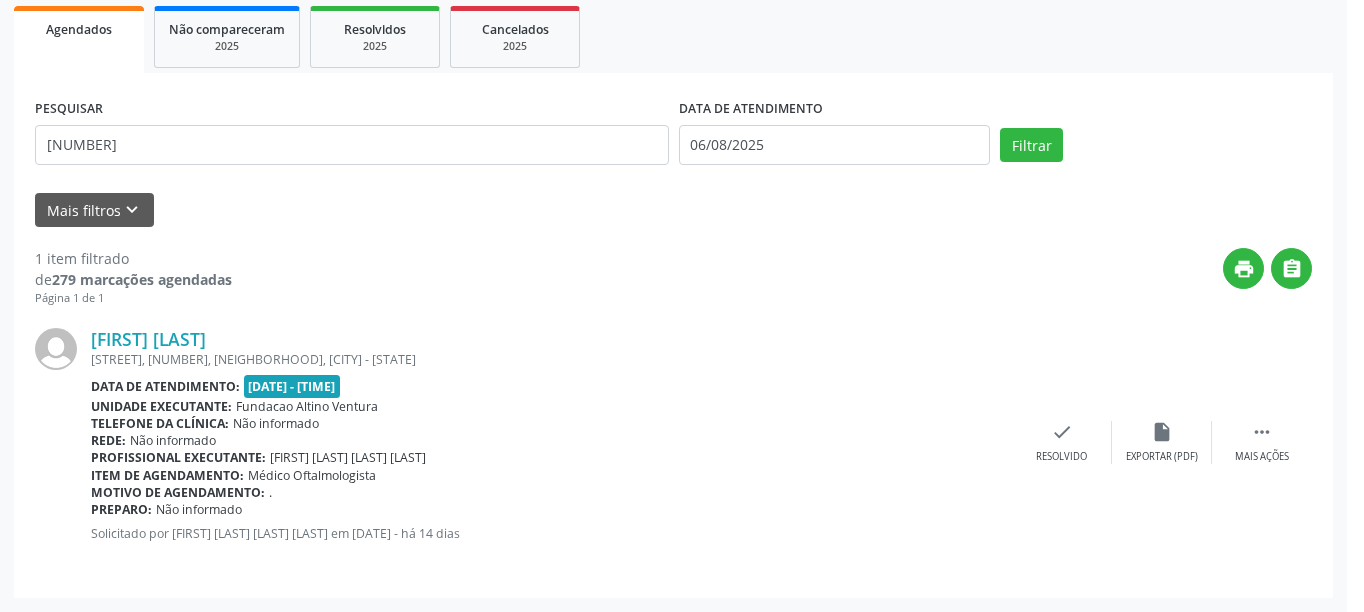 click at bounding box center [701, 289] 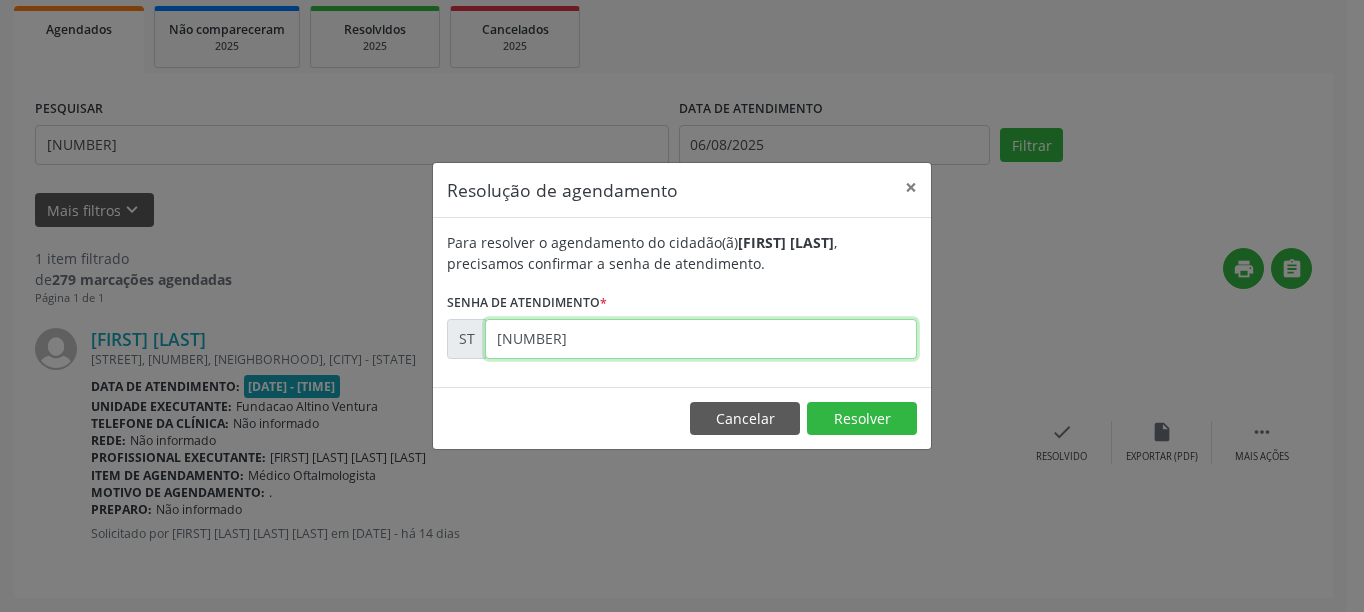 type on "[NUMBER]" 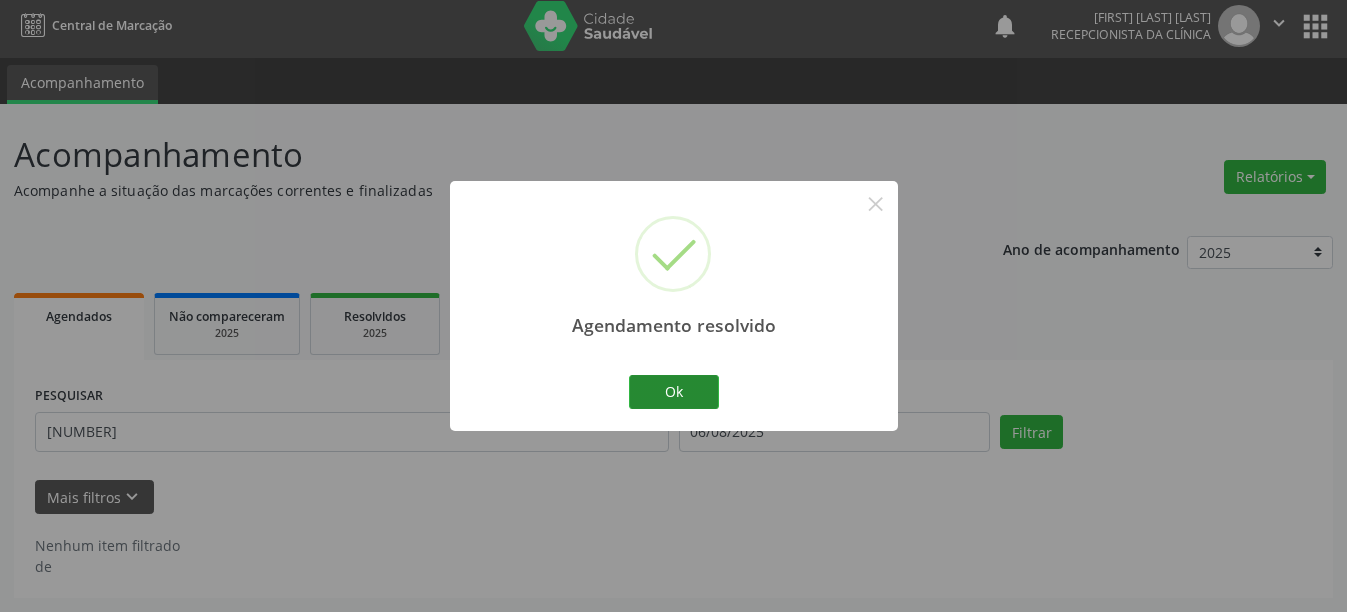 scroll, scrollTop: 6, scrollLeft: 0, axis: vertical 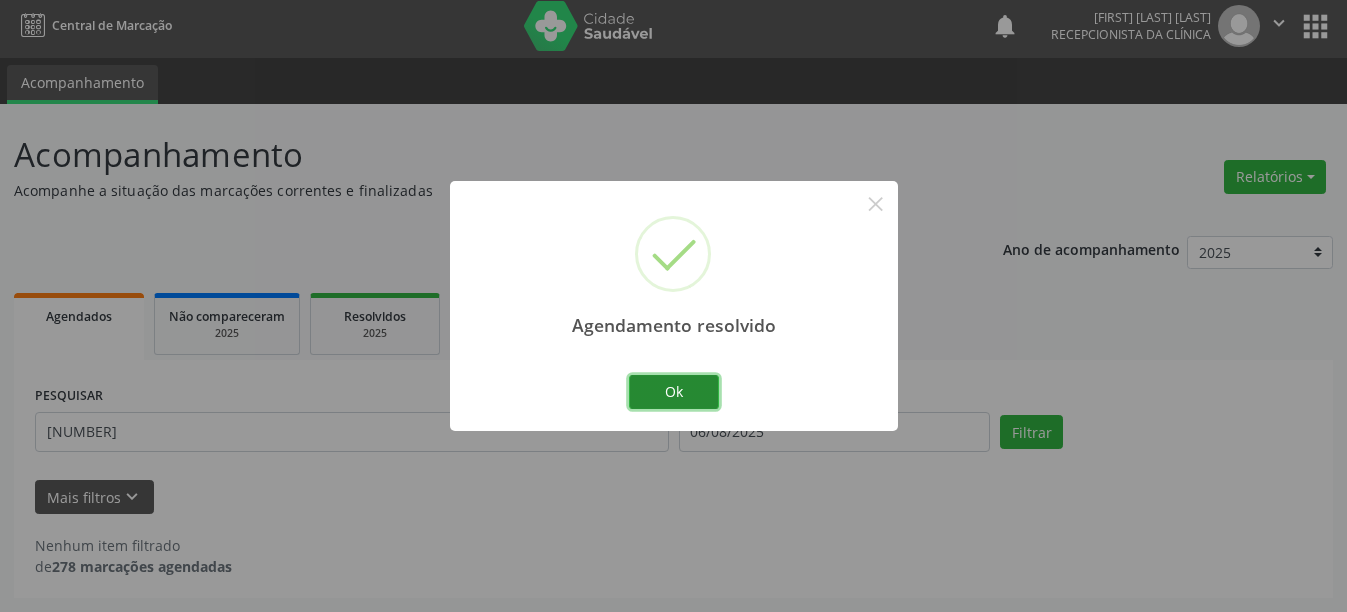 click on "Ok" at bounding box center [674, 392] 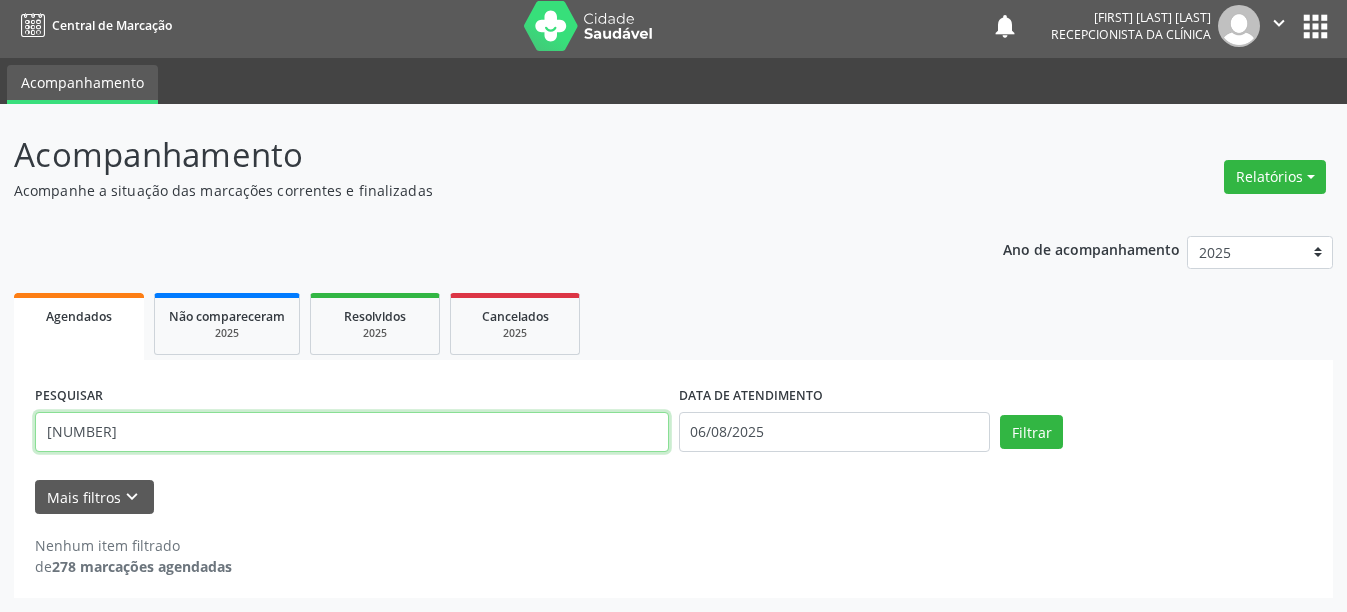 click on "[NUMBER]" at bounding box center (352, 432) 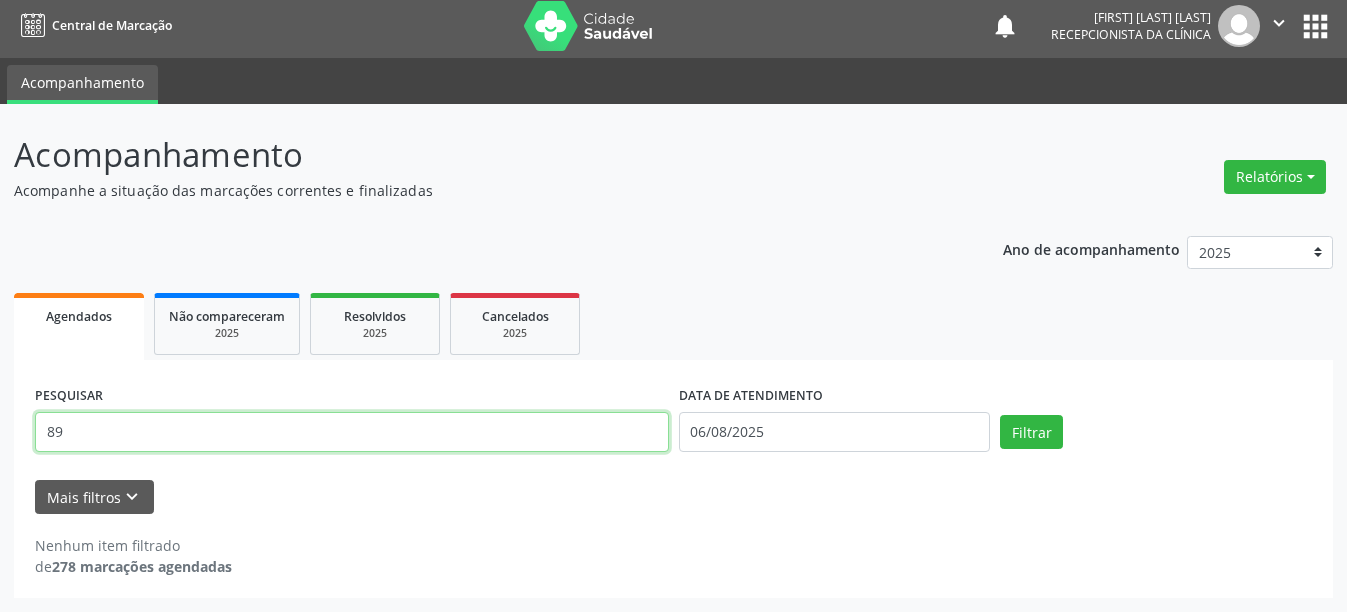 type on "8" 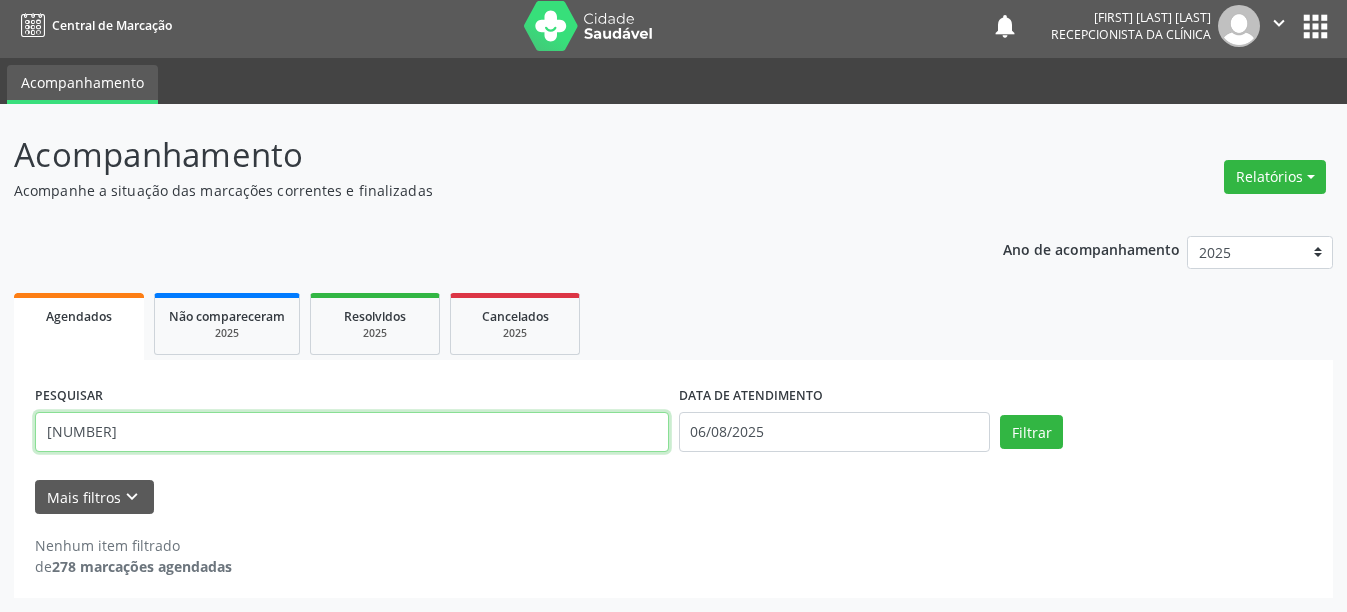 type on "[NUMBER]" 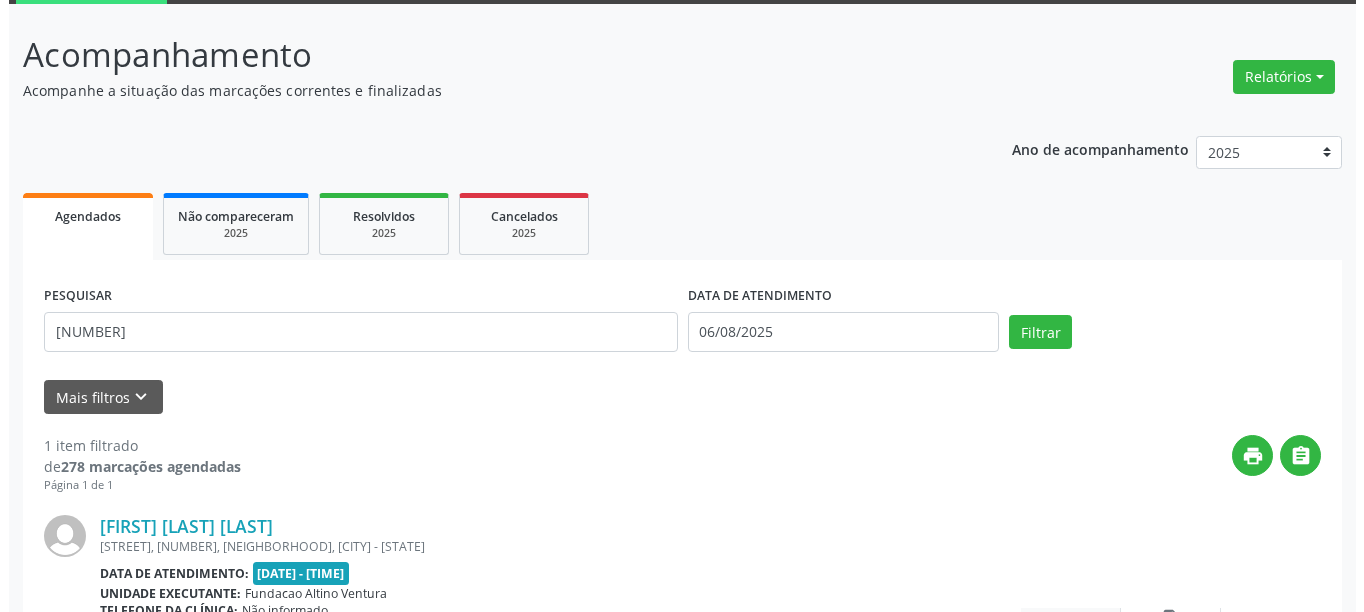 scroll, scrollTop: 293, scrollLeft: 0, axis: vertical 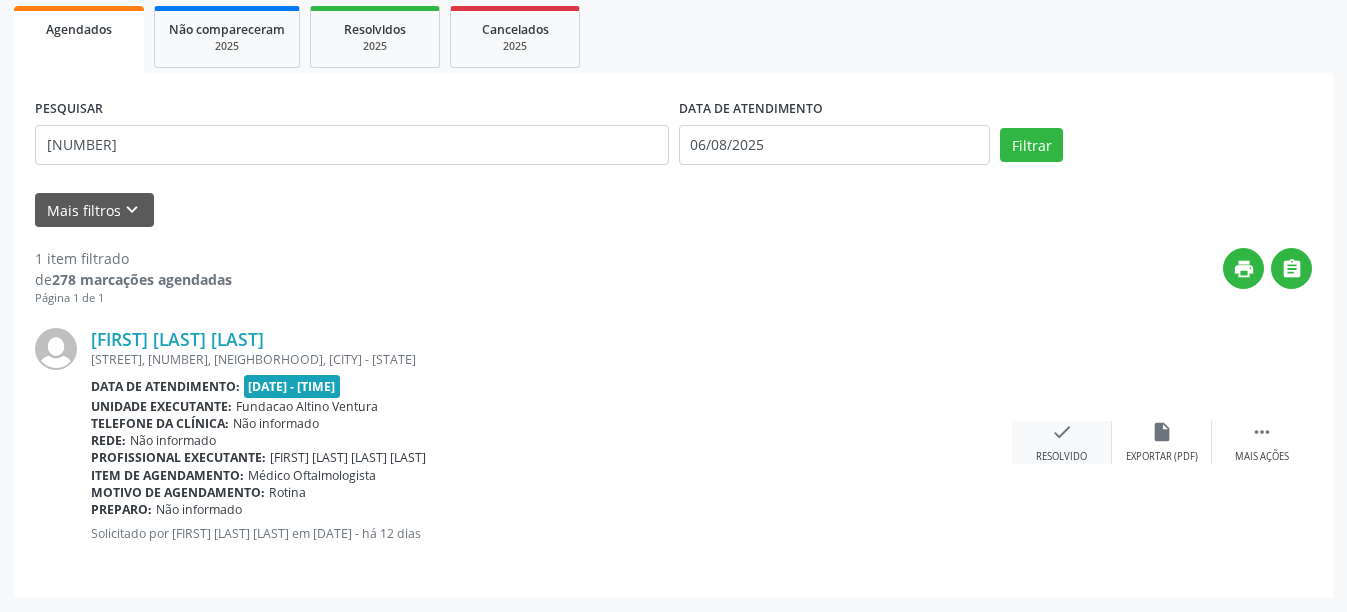 click on "check
Resolvido" at bounding box center [1062, 442] 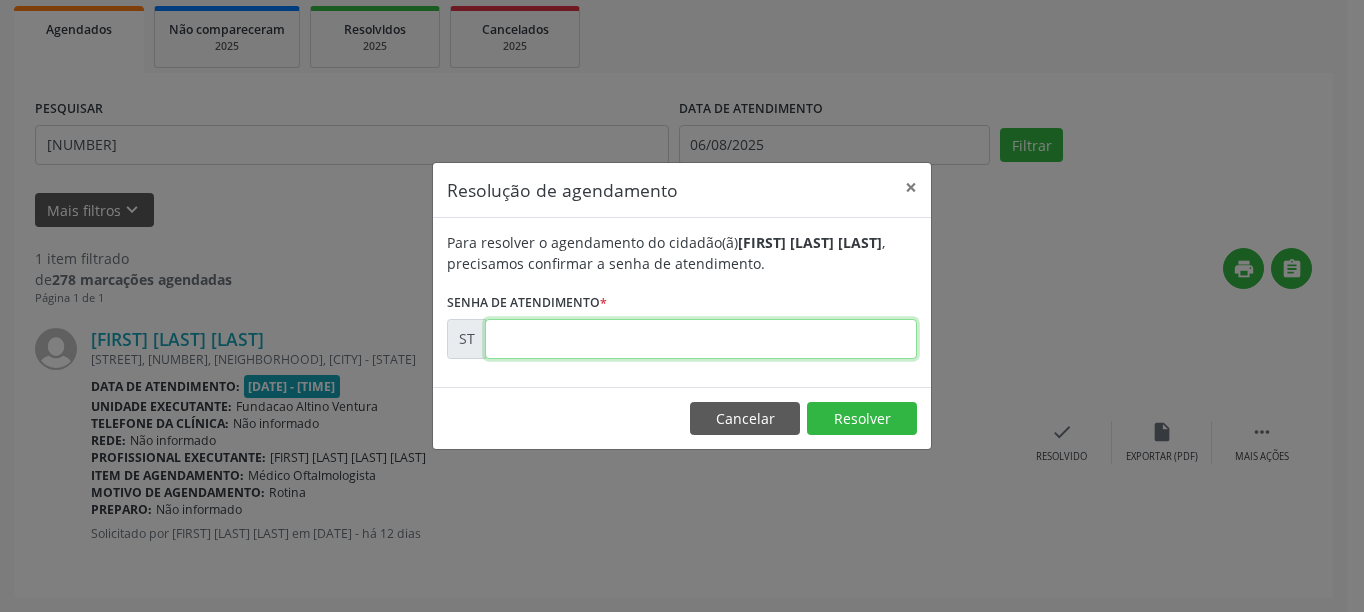 click at bounding box center [701, 339] 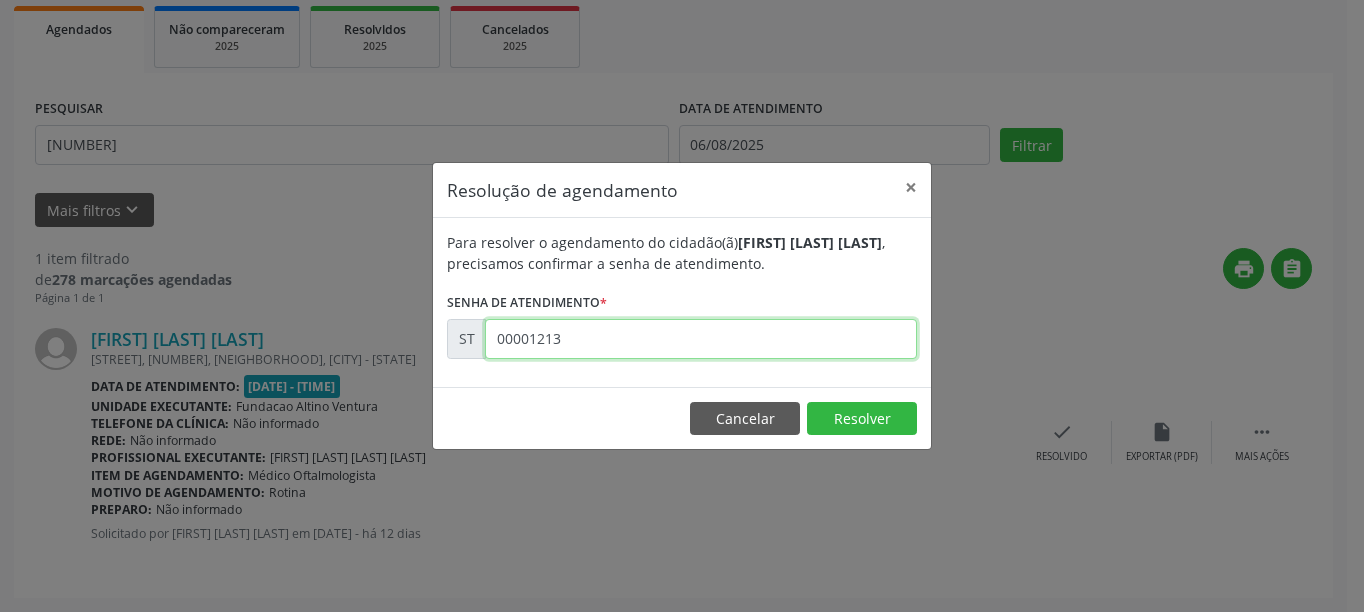 type on "[NUMBER]" 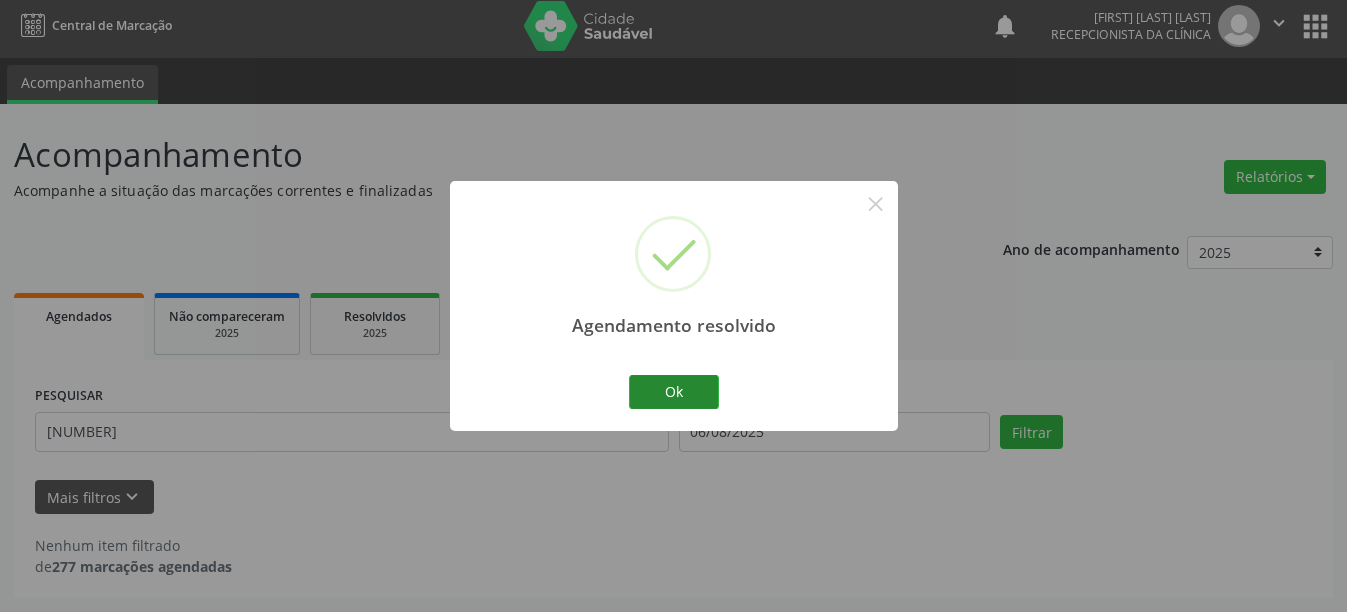 scroll, scrollTop: 6, scrollLeft: 0, axis: vertical 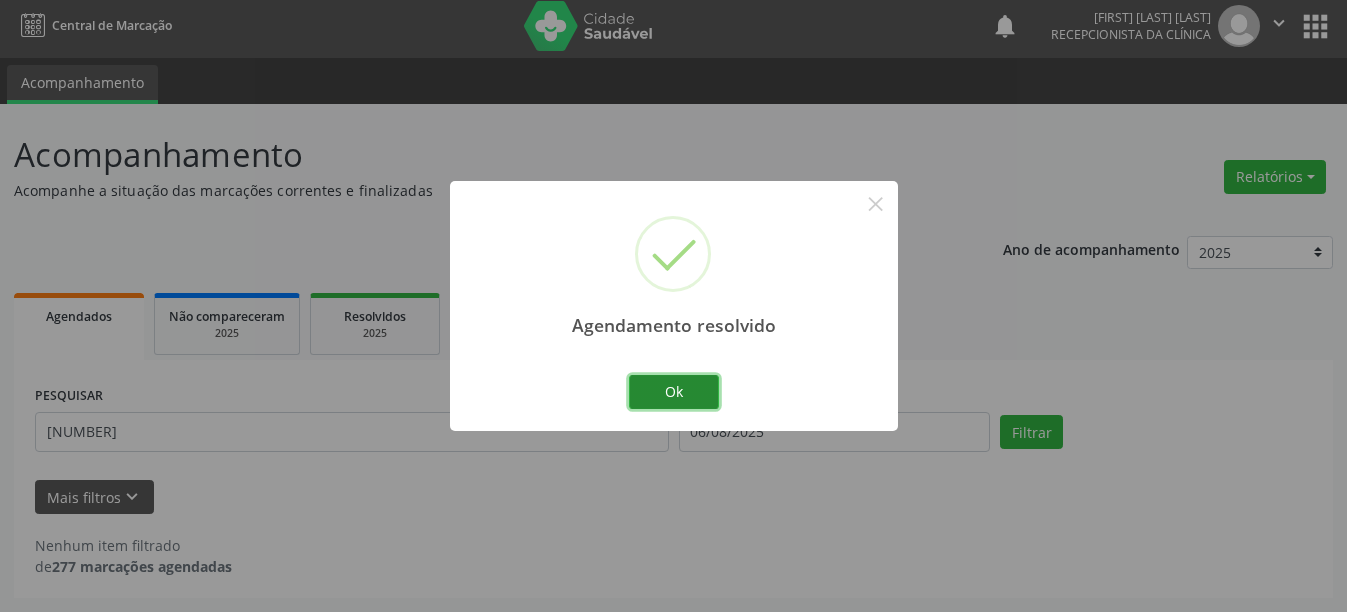 click on "Ok" at bounding box center [674, 392] 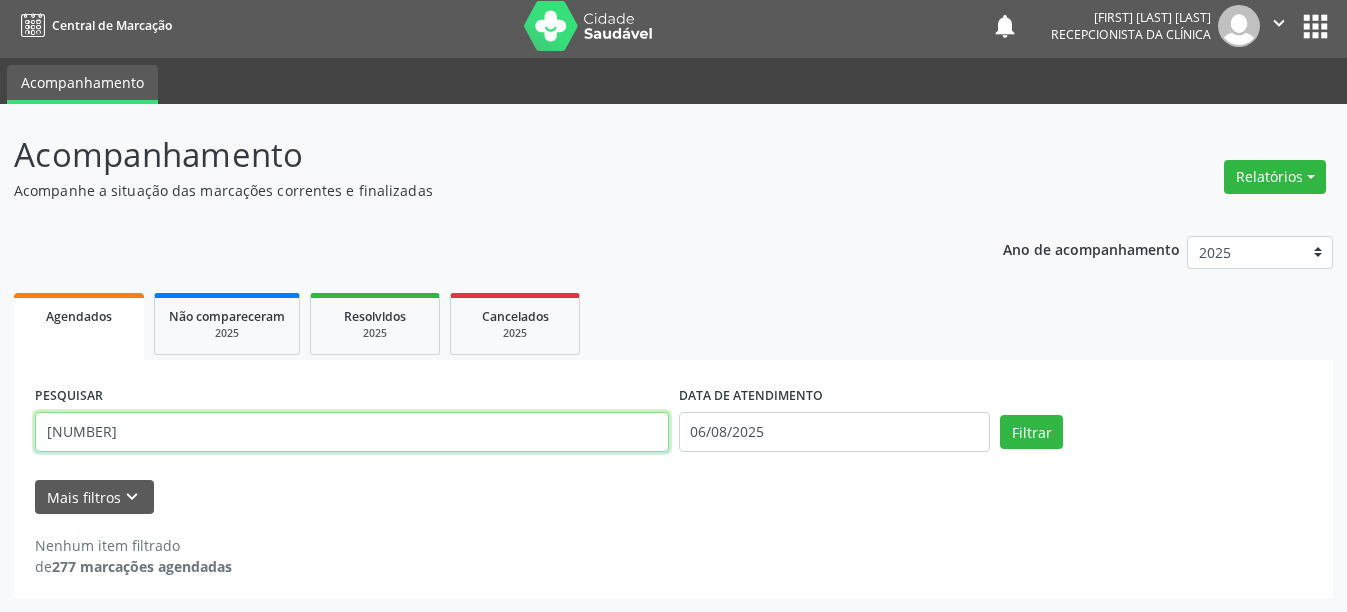 click on "[NUMBER]" at bounding box center (352, 432) 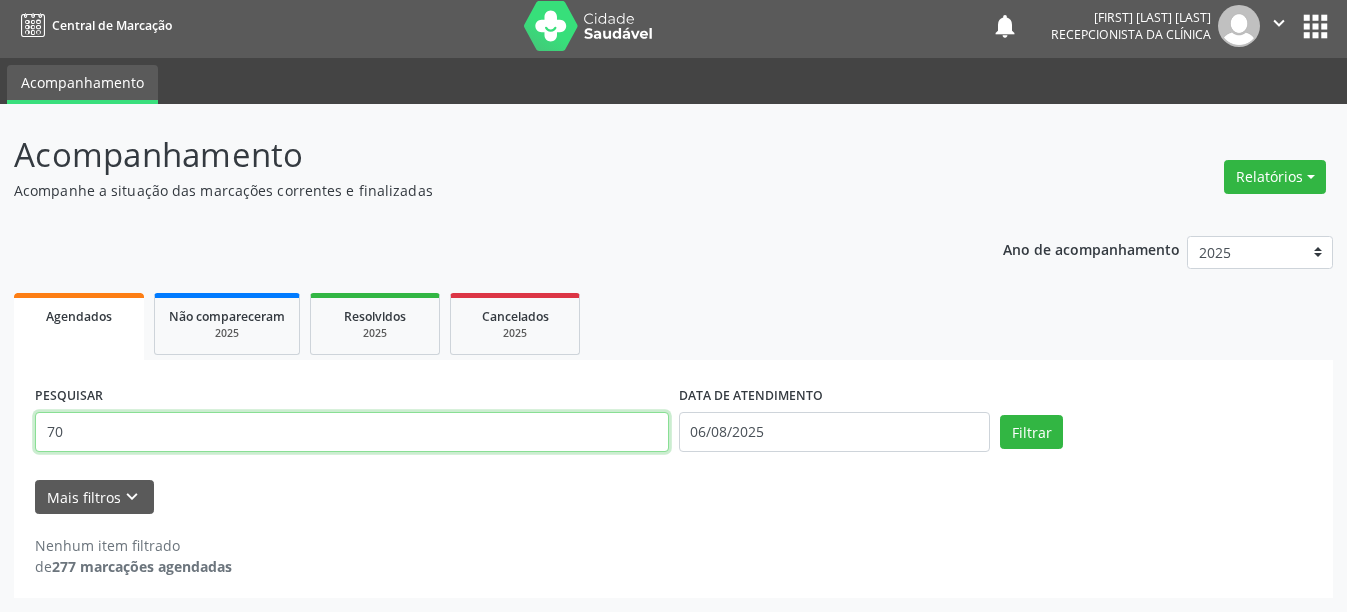 type on "7" 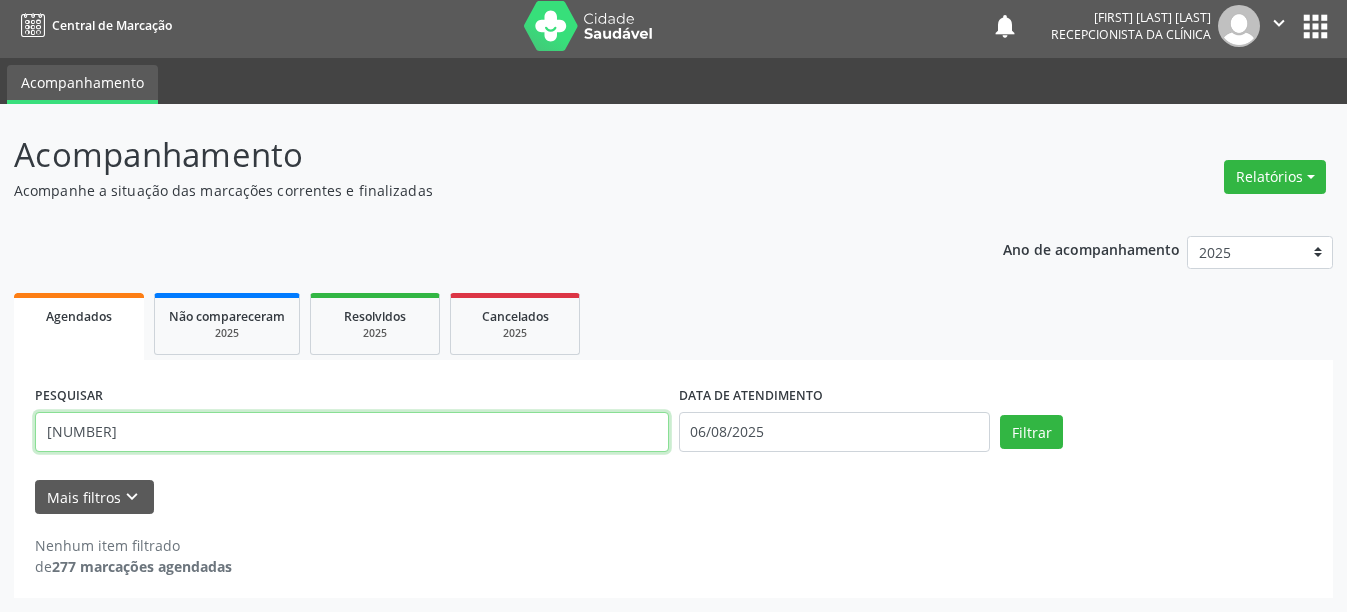 type on "[NUMBER]" 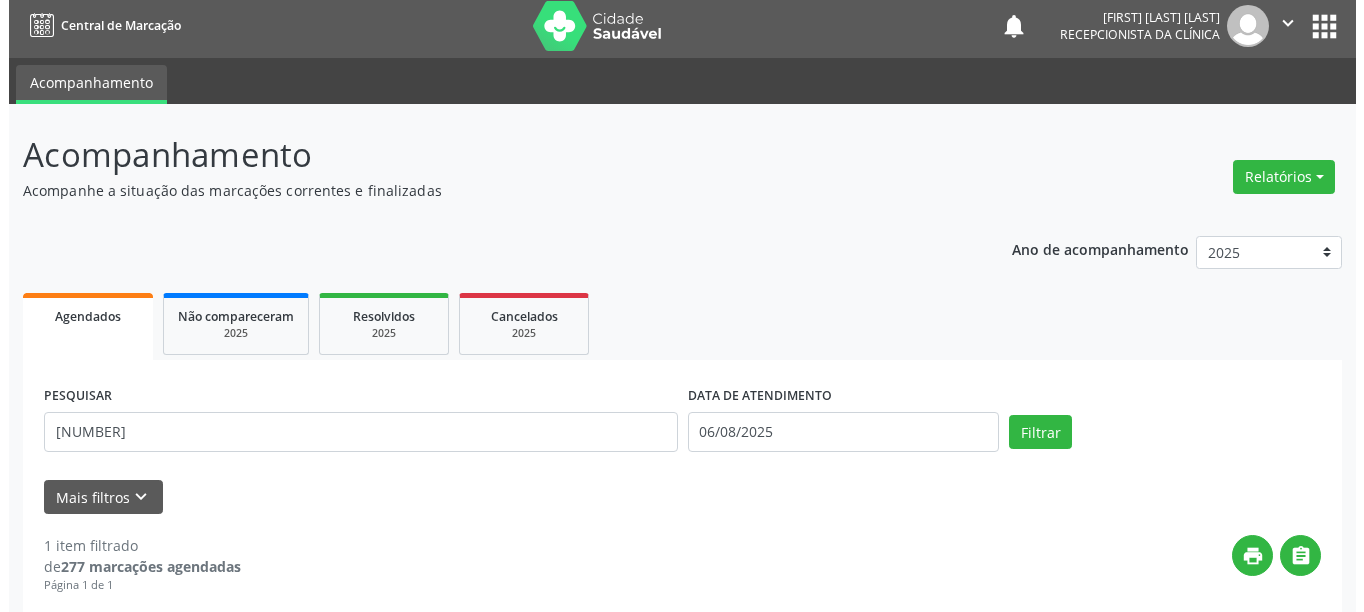 scroll, scrollTop: 293, scrollLeft: 0, axis: vertical 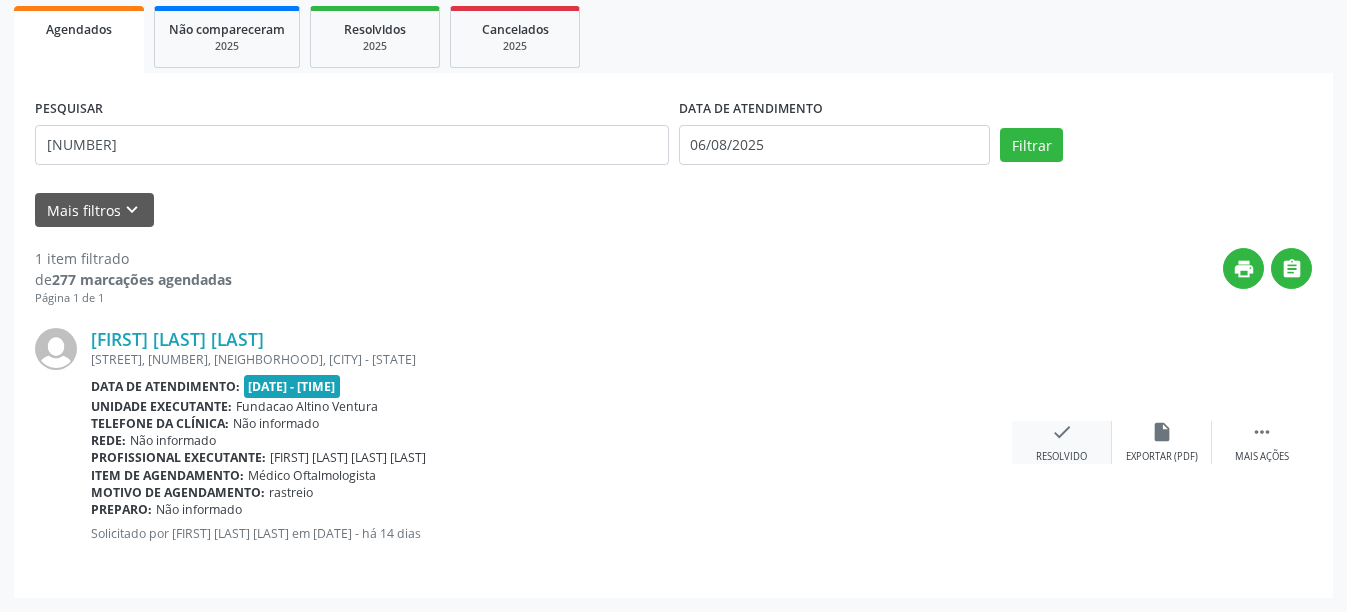 click on "check" at bounding box center [1062, 432] 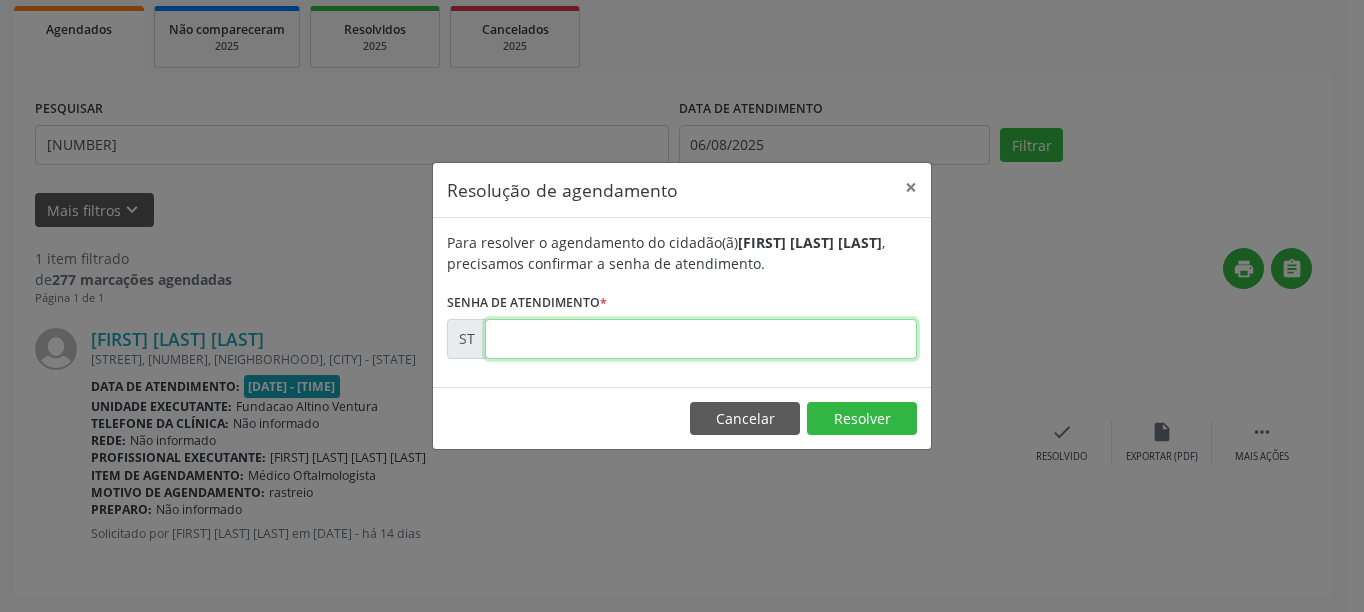 click at bounding box center [701, 339] 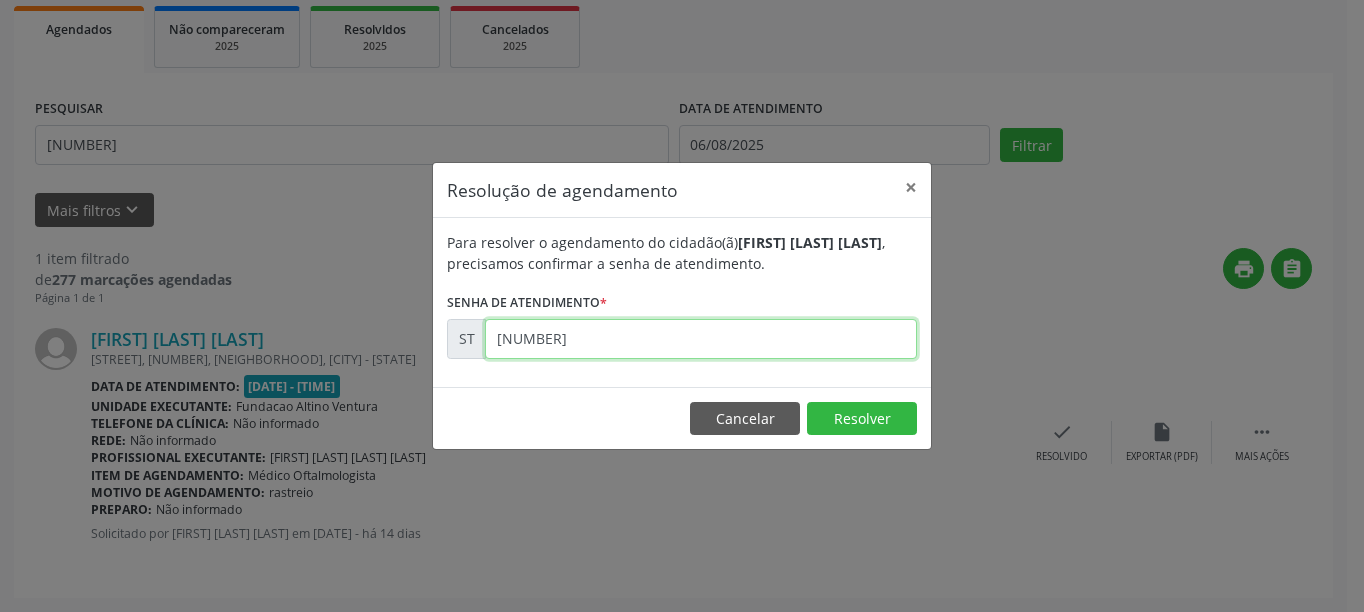type on "[NUMBER]" 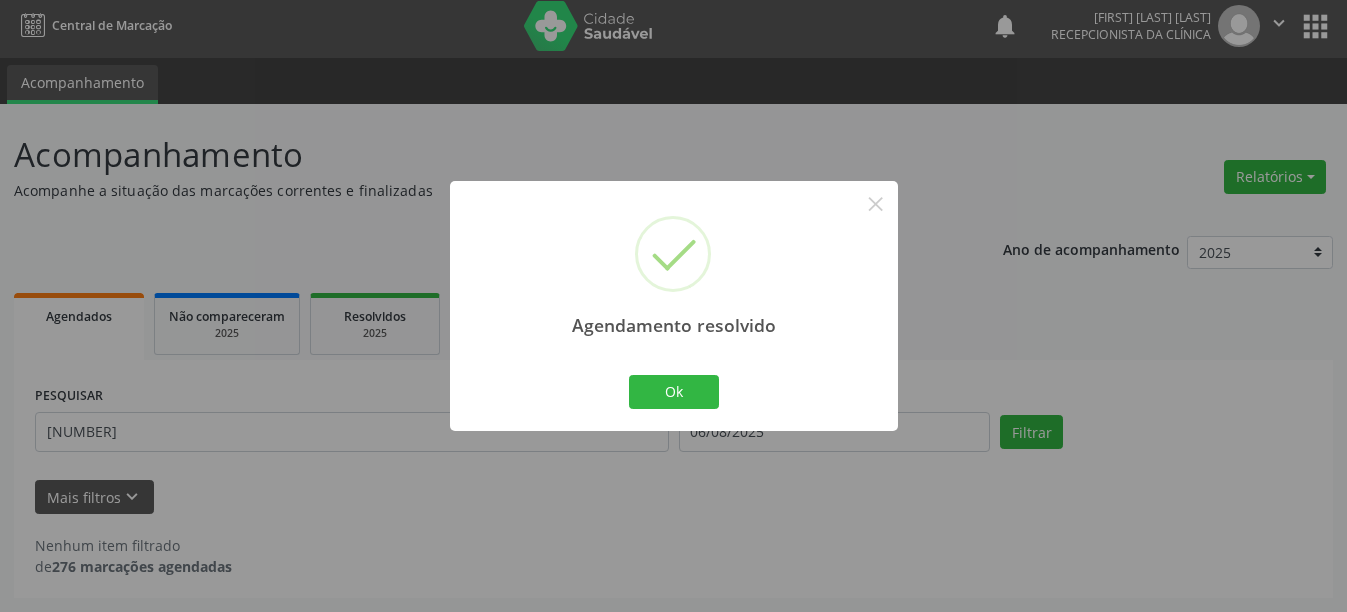 scroll, scrollTop: 6, scrollLeft: 0, axis: vertical 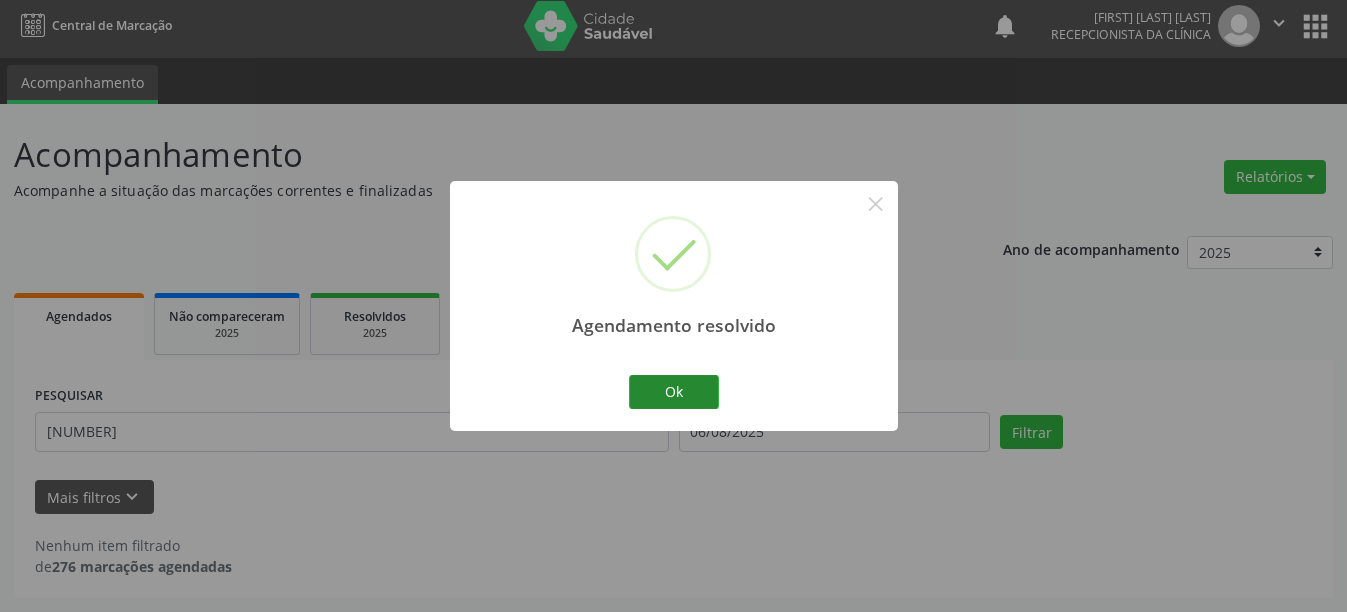 click on "Ok" at bounding box center [674, 392] 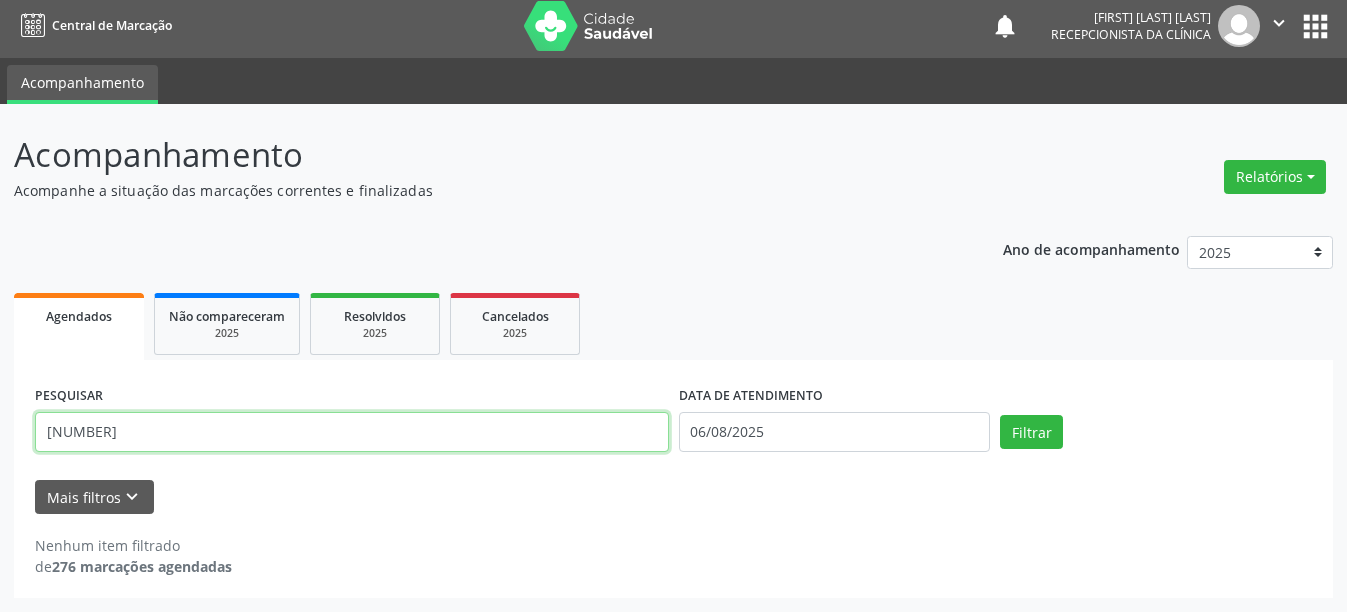 click on "[NUMBER]" at bounding box center (352, 432) 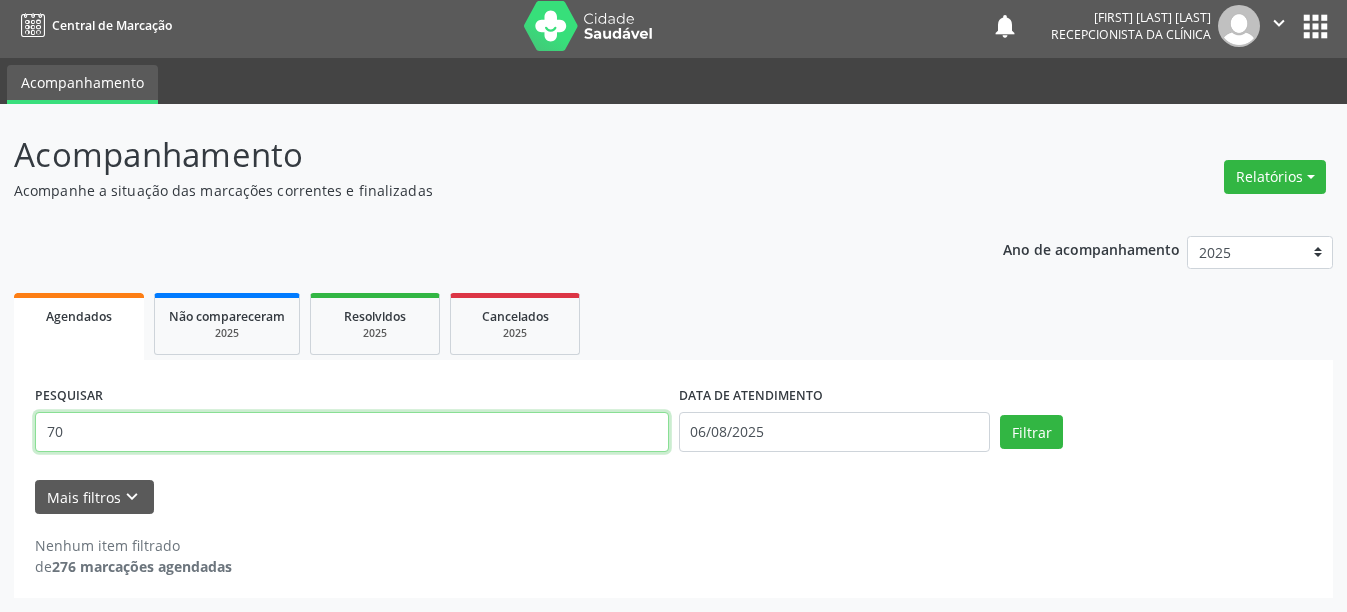 type on "7" 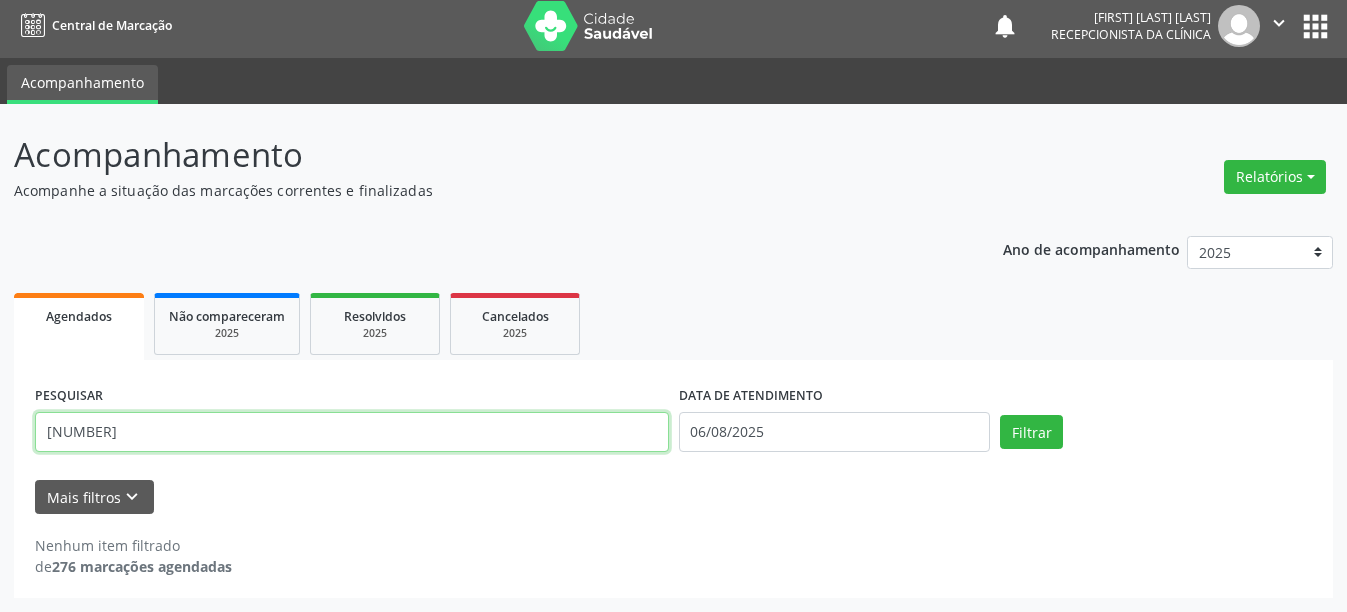 type on "[NUMBER]" 